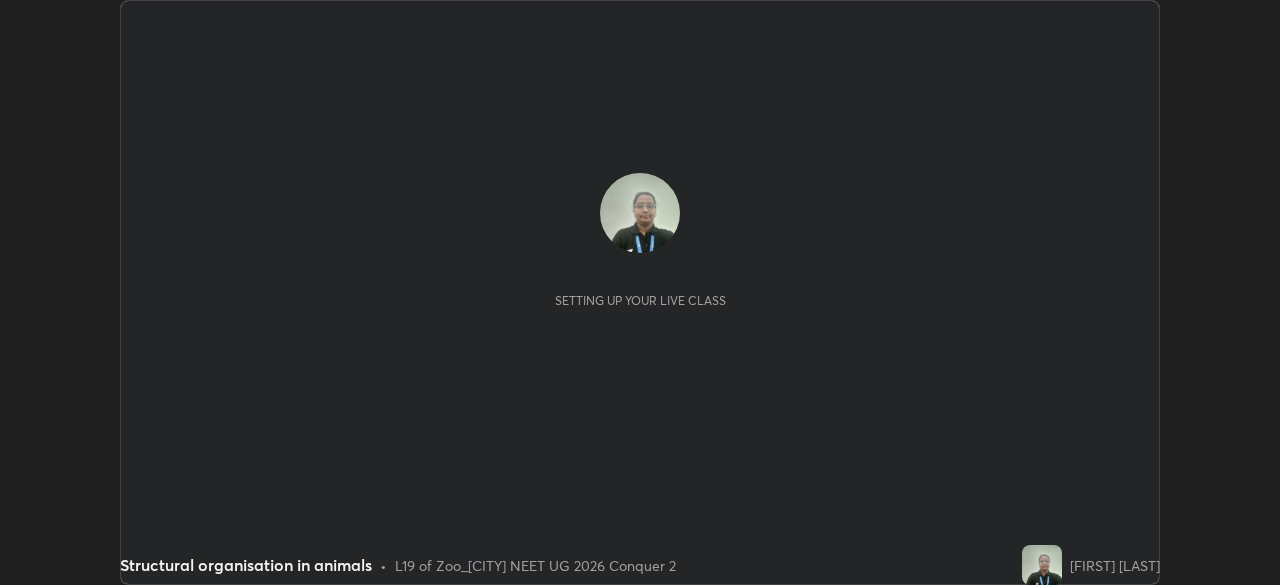 scroll, scrollTop: 0, scrollLeft: 0, axis: both 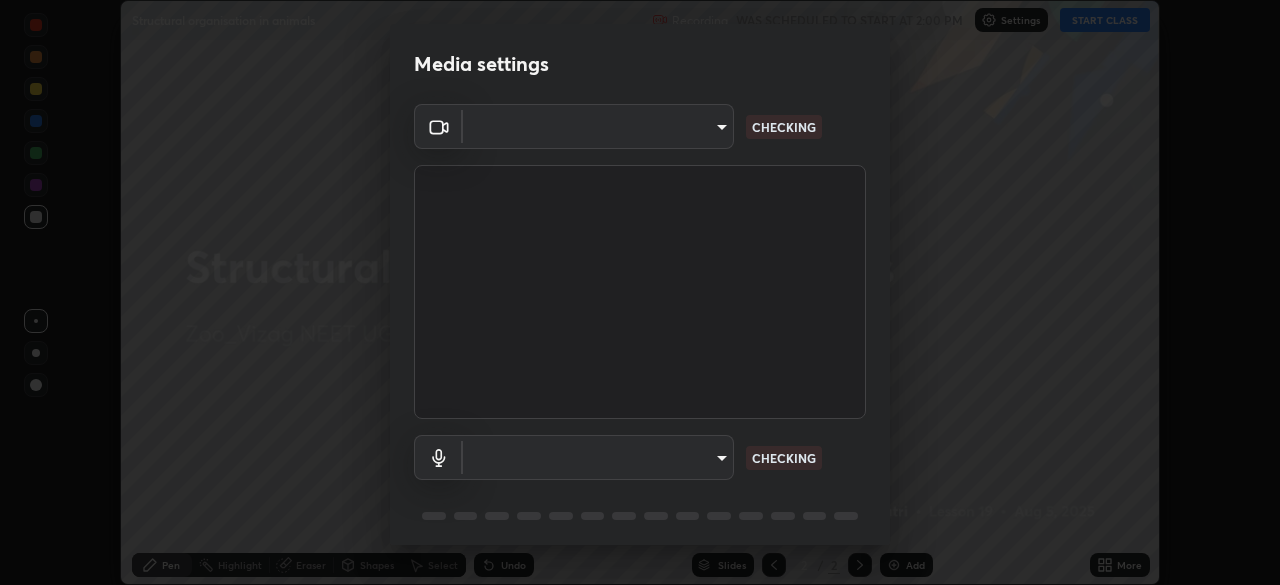 type on "e22b31622504561304a1b81eff57d23c6261876020de6d080eb4e3537e1d0af1" 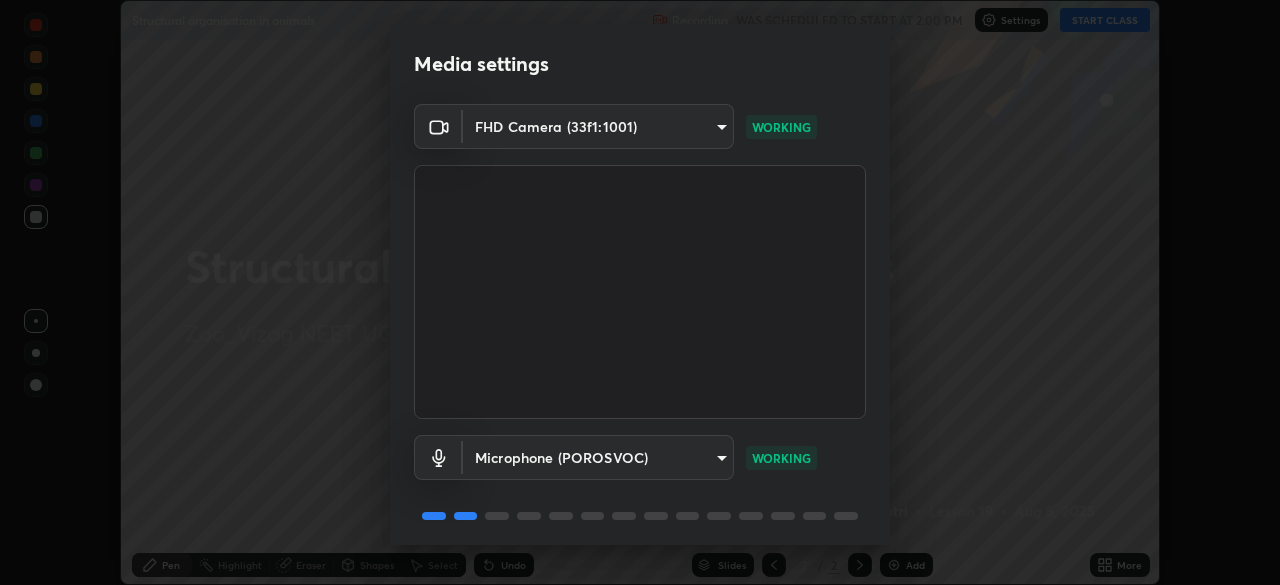 scroll, scrollTop: 71, scrollLeft: 0, axis: vertical 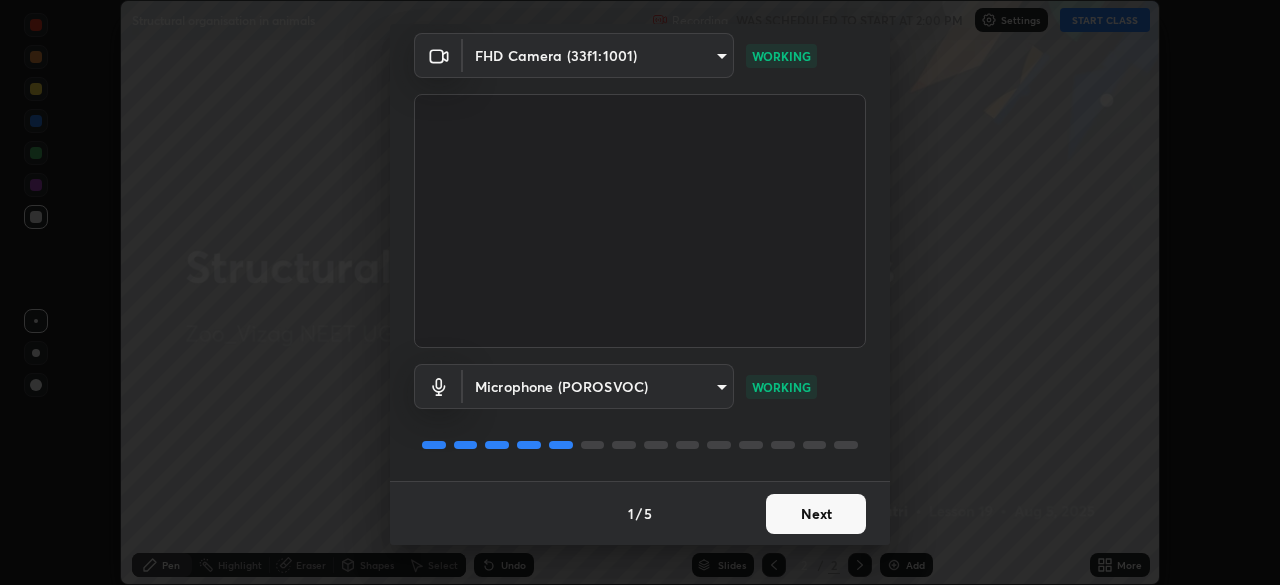 click on "Next" at bounding box center (816, 514) 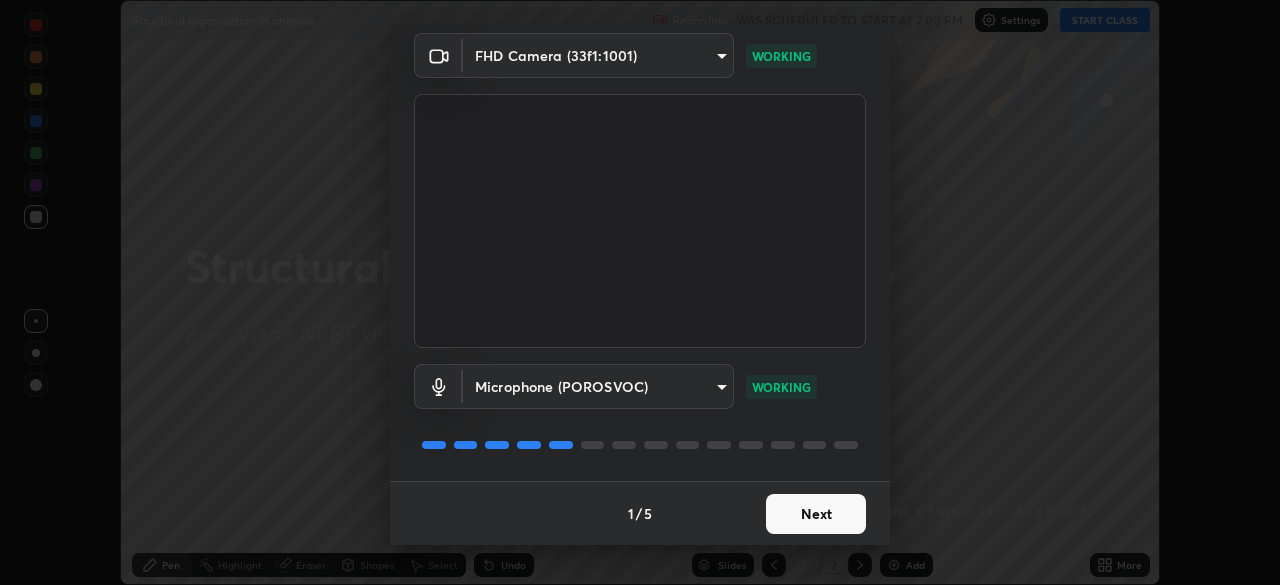 scroll, scrollTop: 0, scrollLeft: 0, axis: both 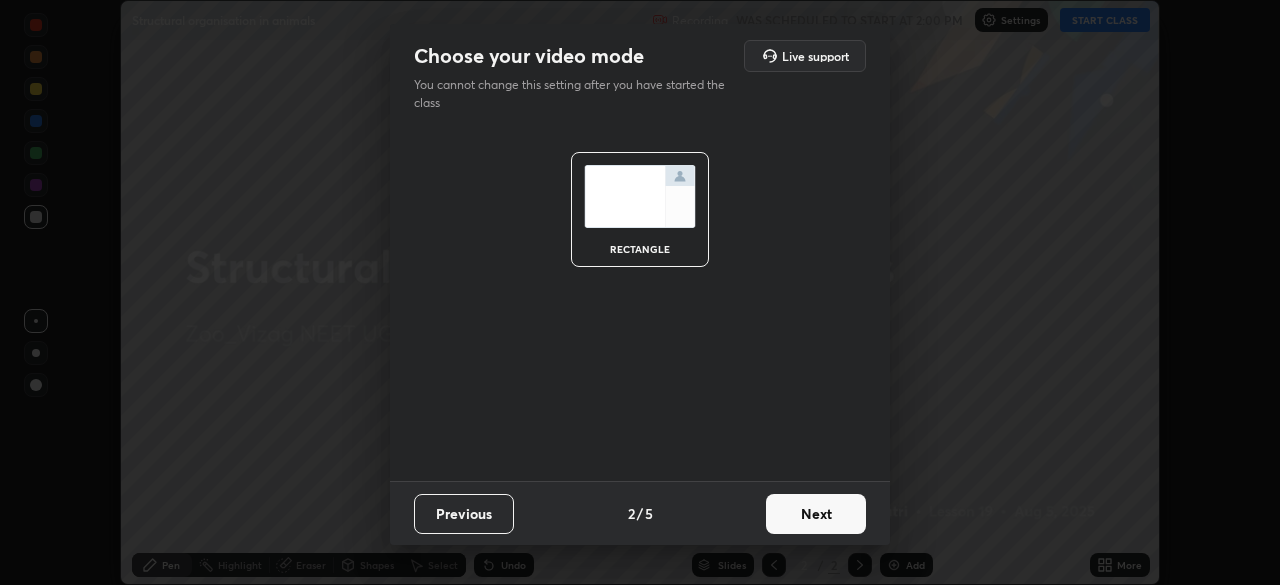 click on "Next" at bounding box center (816, 514) 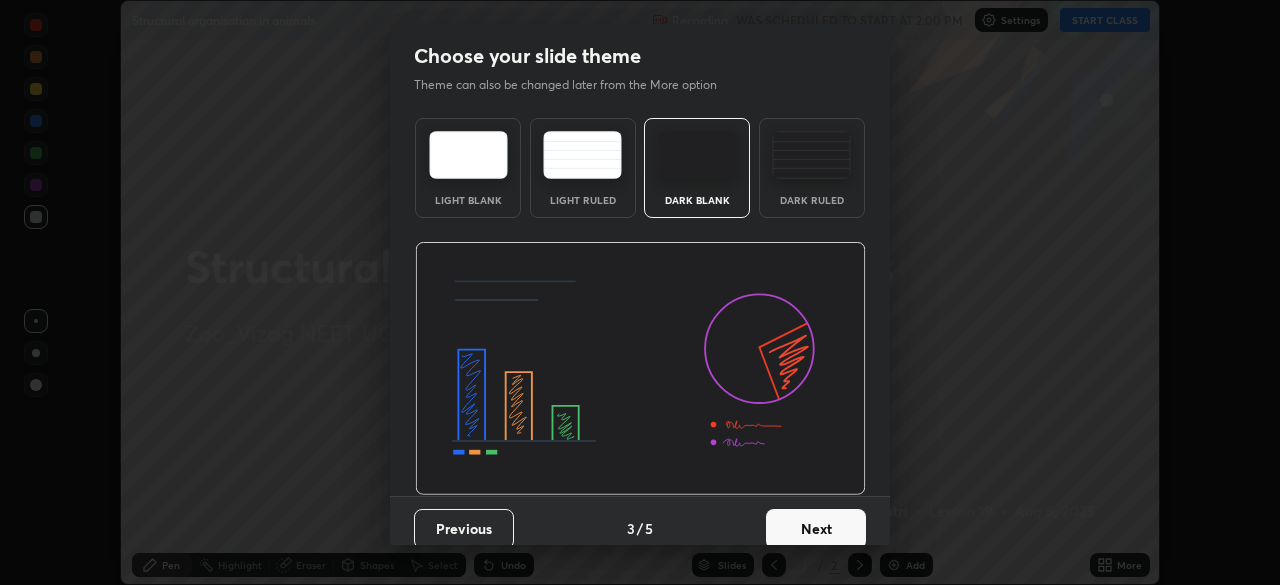 click on "Next" at bounding box center (816, 529) 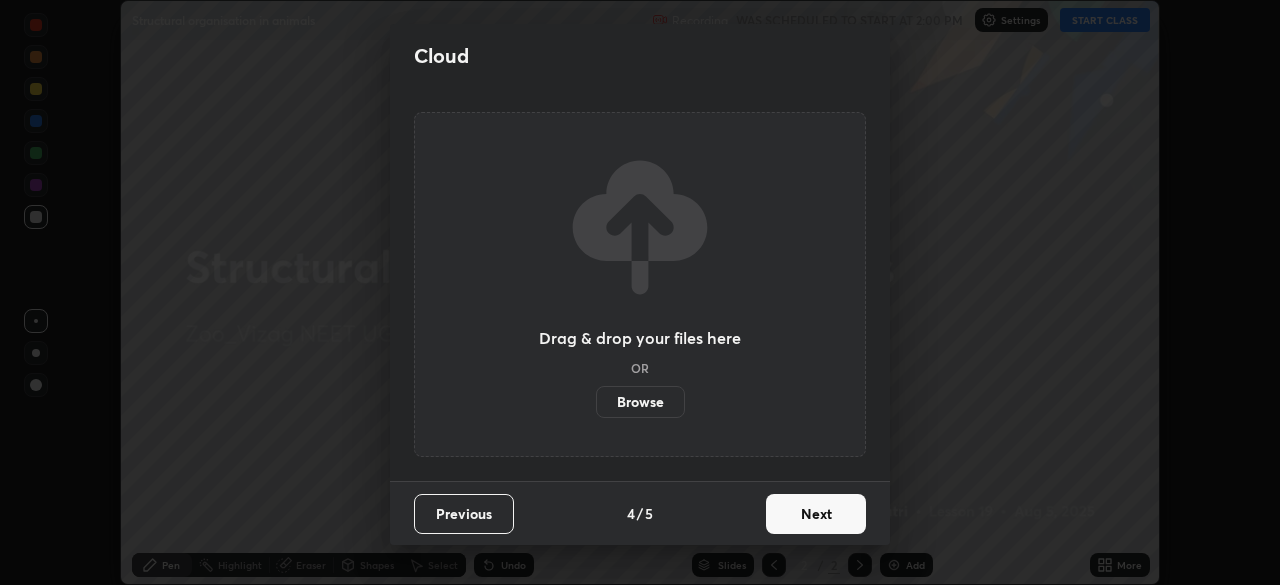click on "Next" at bounding box center [816, 514] 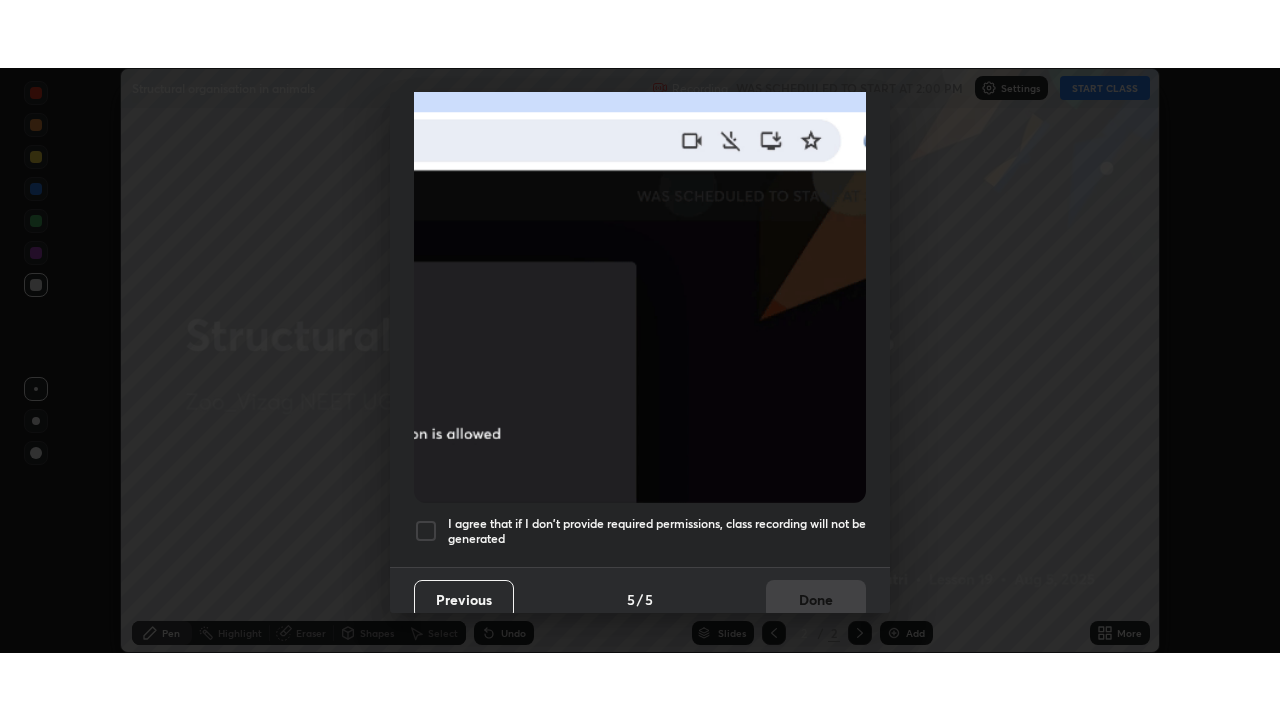 scroll, scrollTop: 479, scrollLeft: 0, axis: vertical 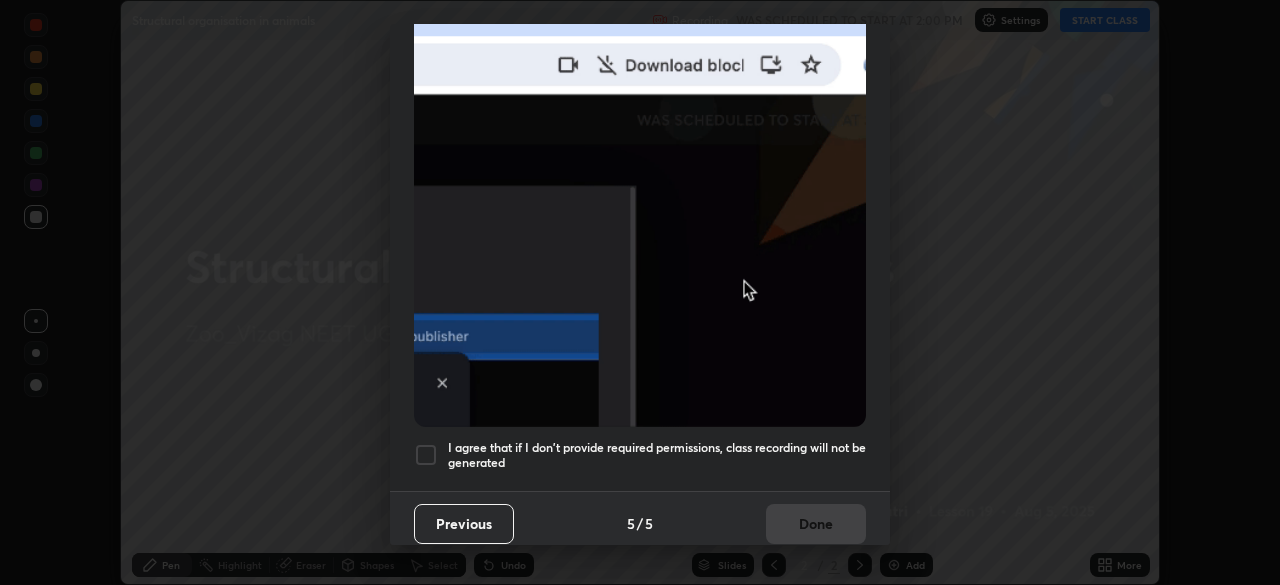 click on "I agree that if I don't provide required permissions, class recording will not be generated" at bounding box center [640, 455] 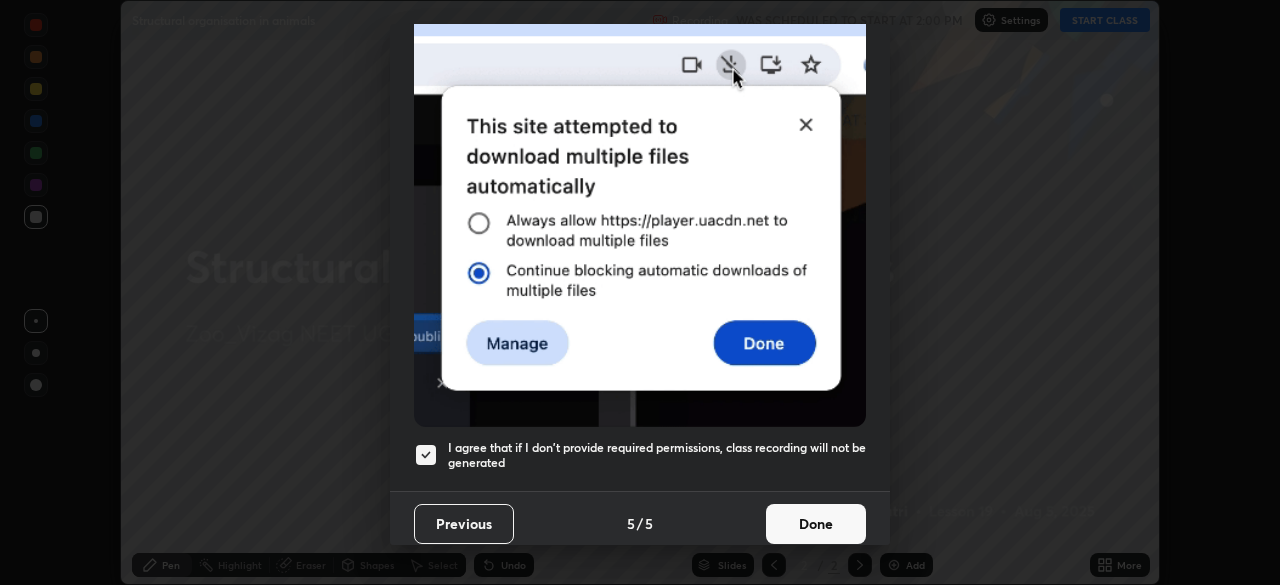 click on "Done" at bounding box center [816, 524] 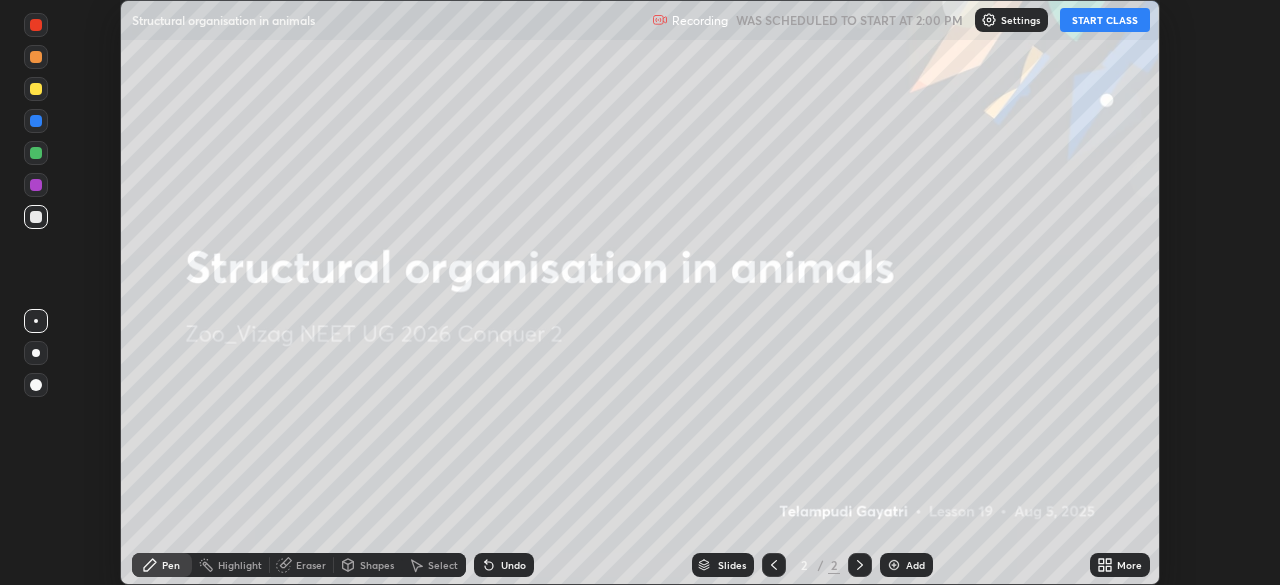 click on "START CLASS" at bounding box center [1105, 20] 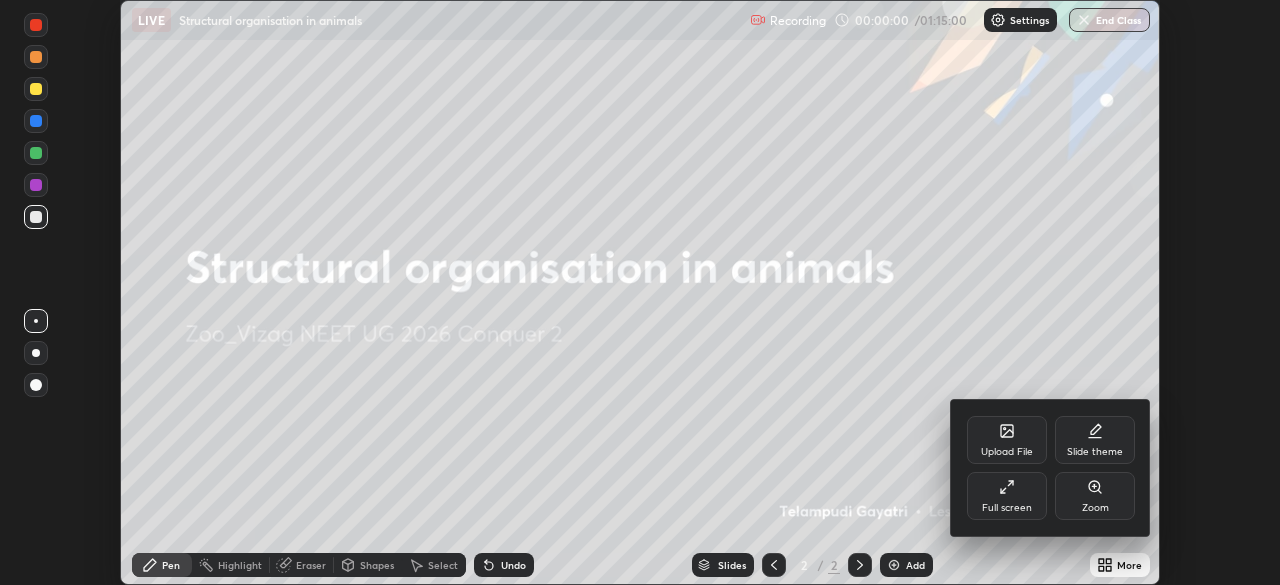 click 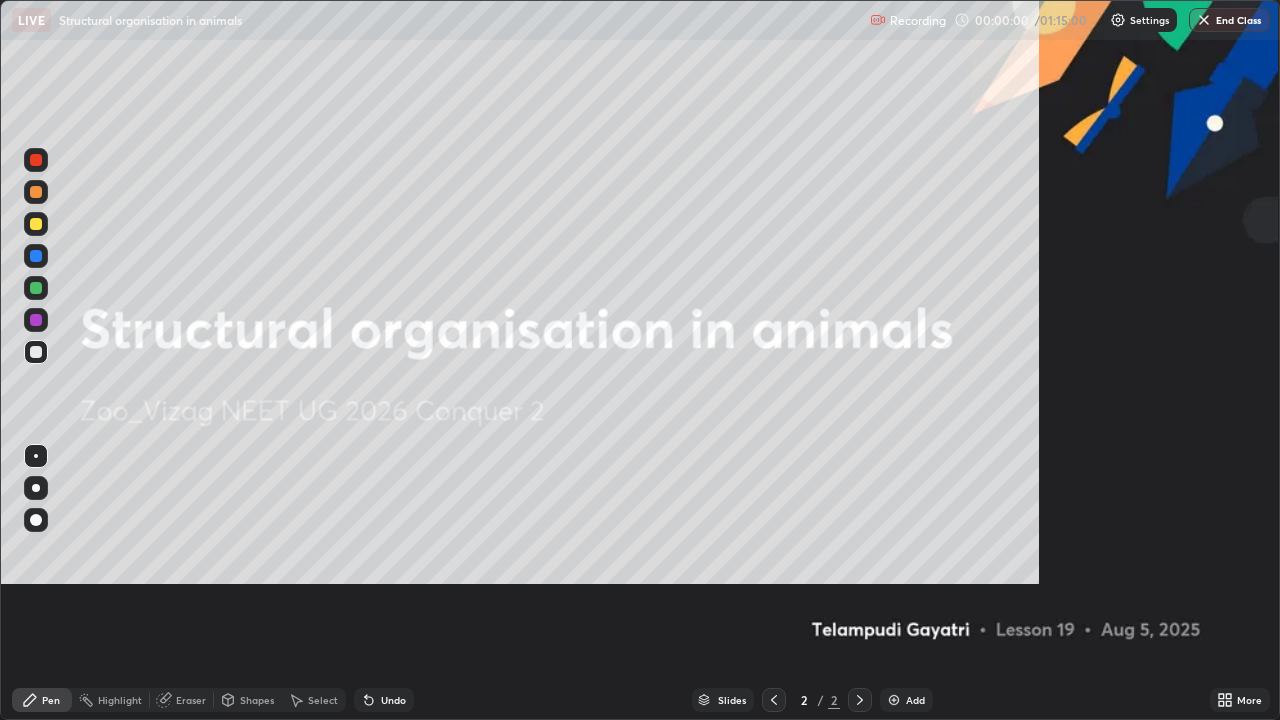scroll, scrollTop: 99280, scrollLeft: 98720, axis: both 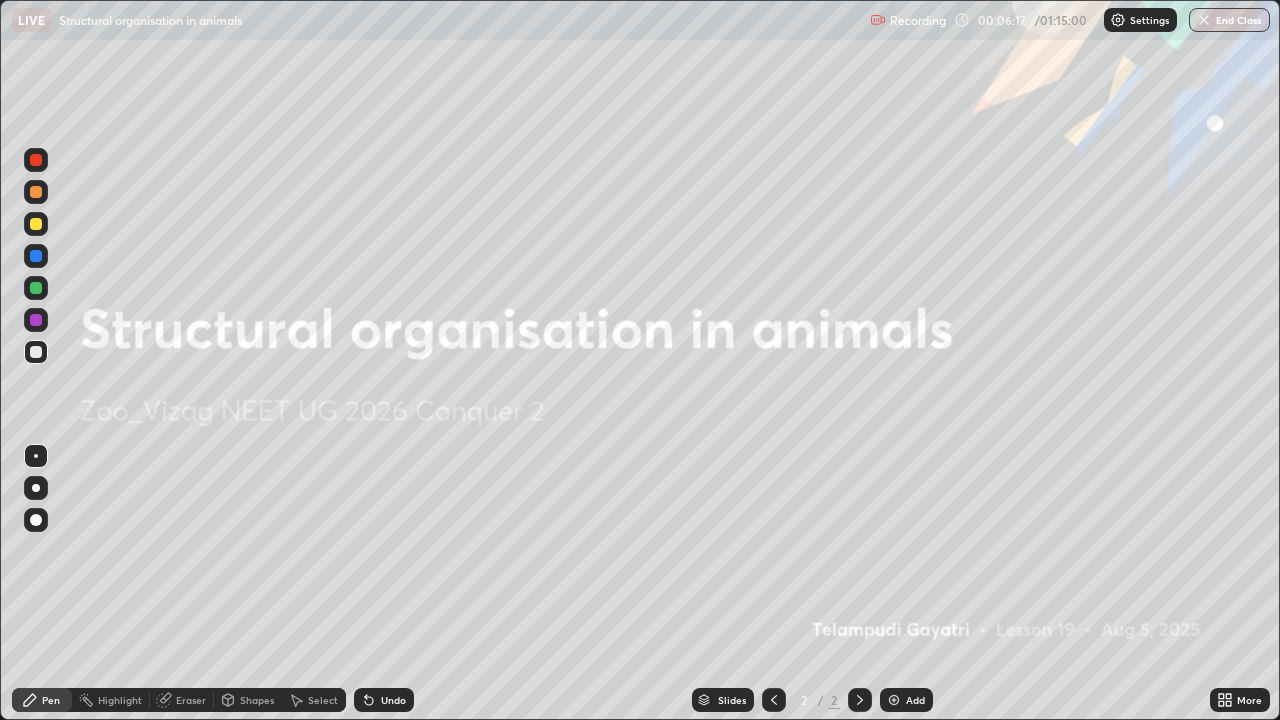 click at bounding box center (894, 700) 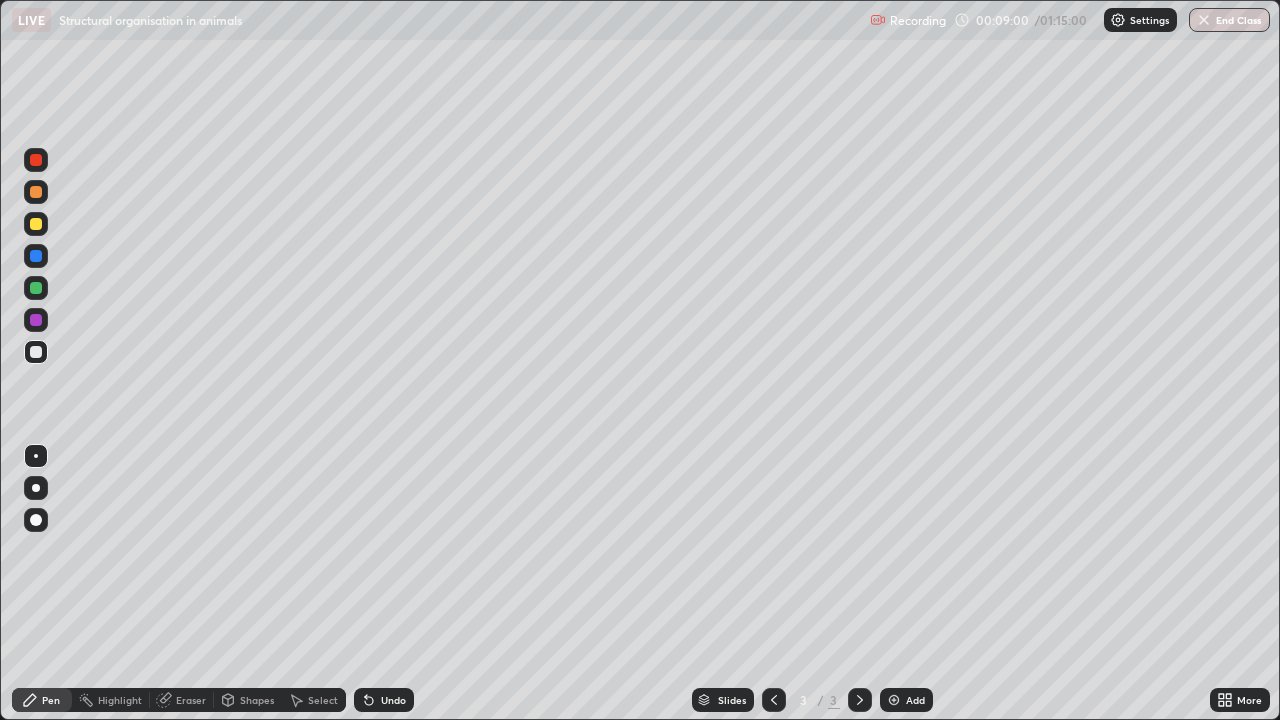 click on "Eraser" at bounding box center [182, 700] 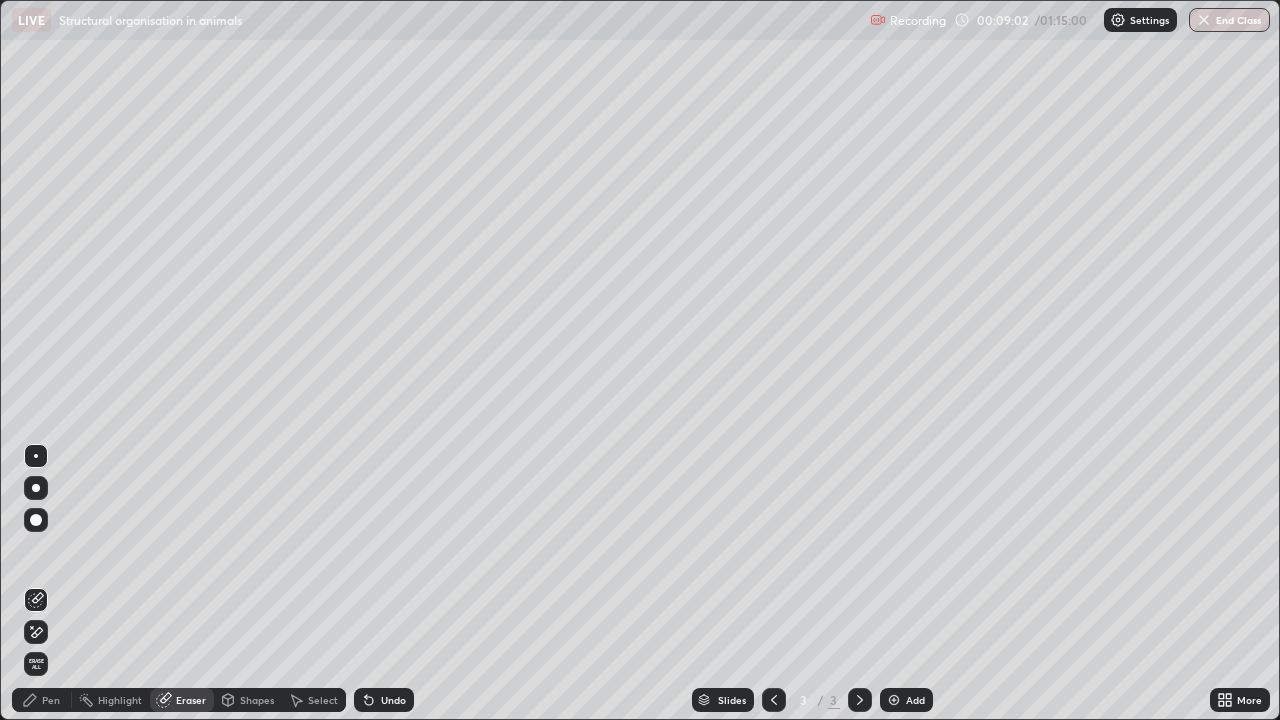 click on "Pen" at bounding box center [42, 700] 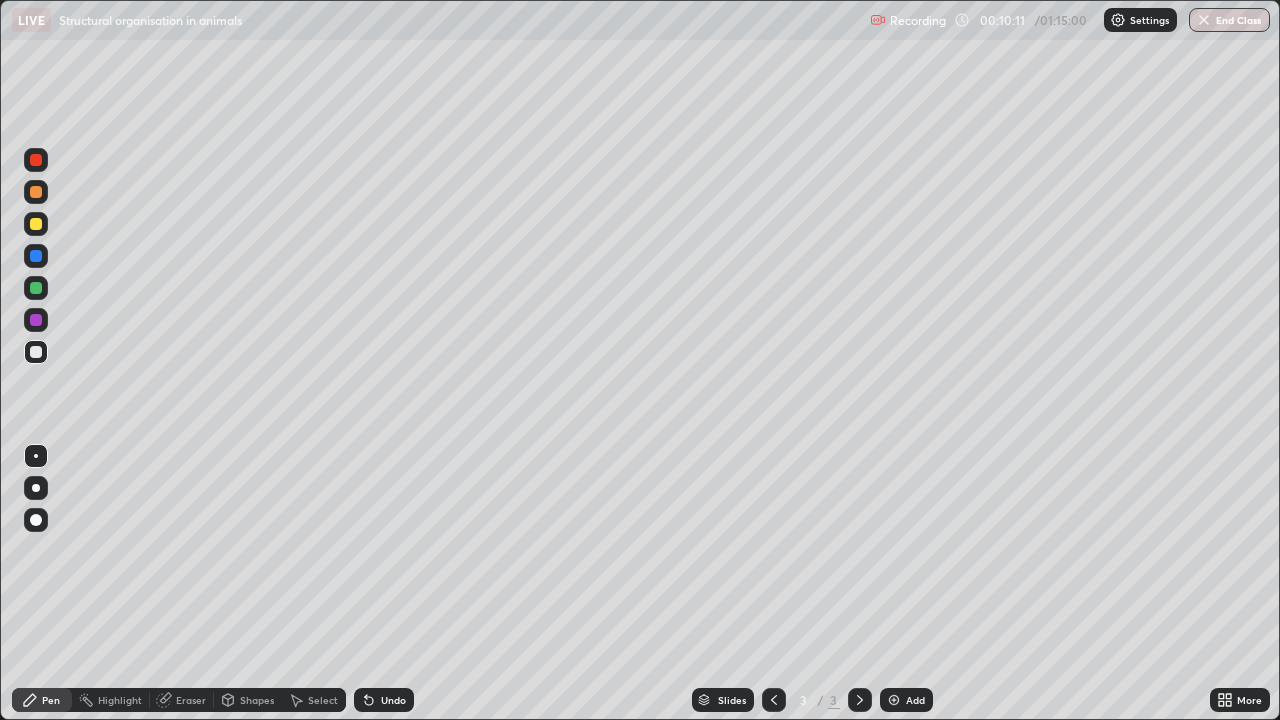 click at bounding box center [36, 320] 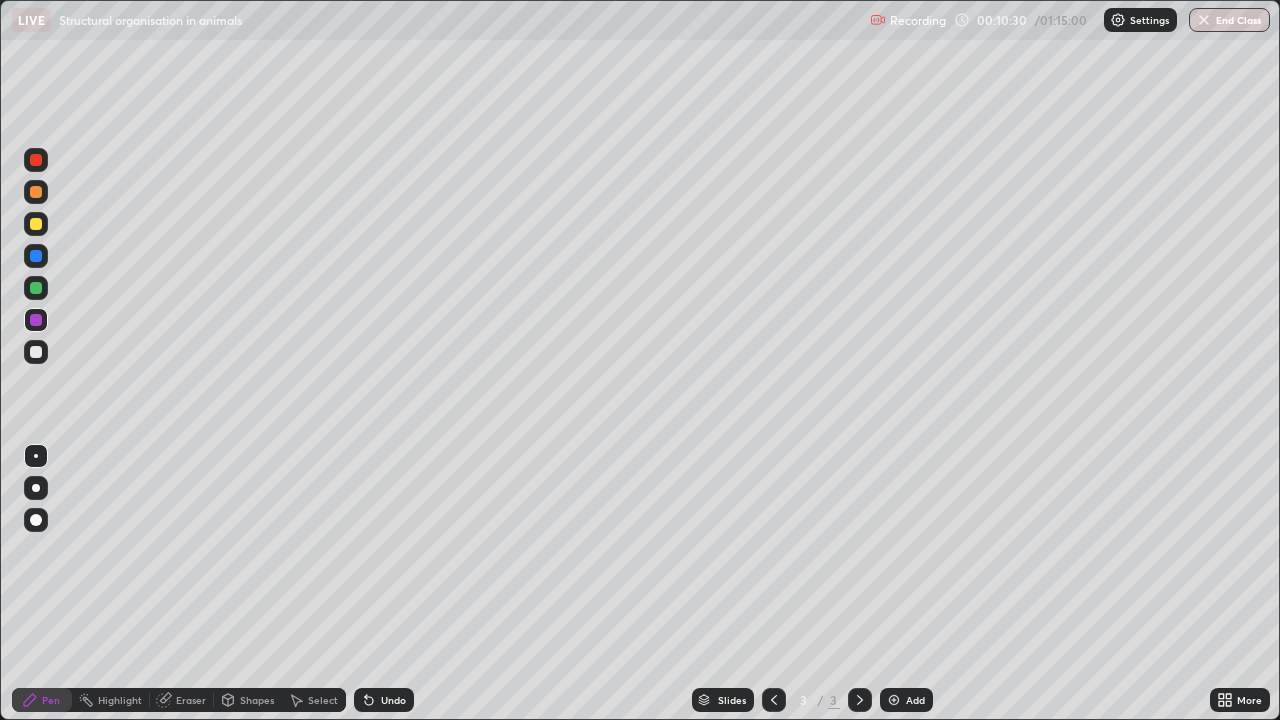 click at bounding box center [36, 352] 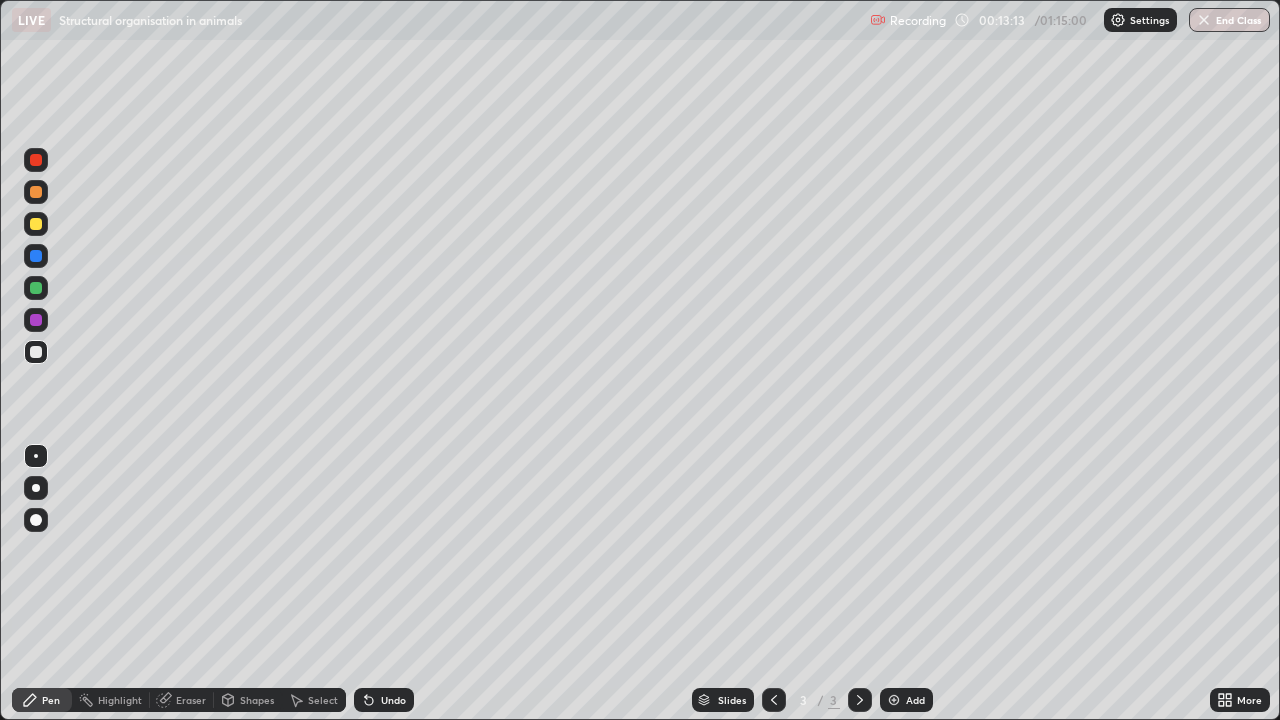 click at bounding box center [36, 288] 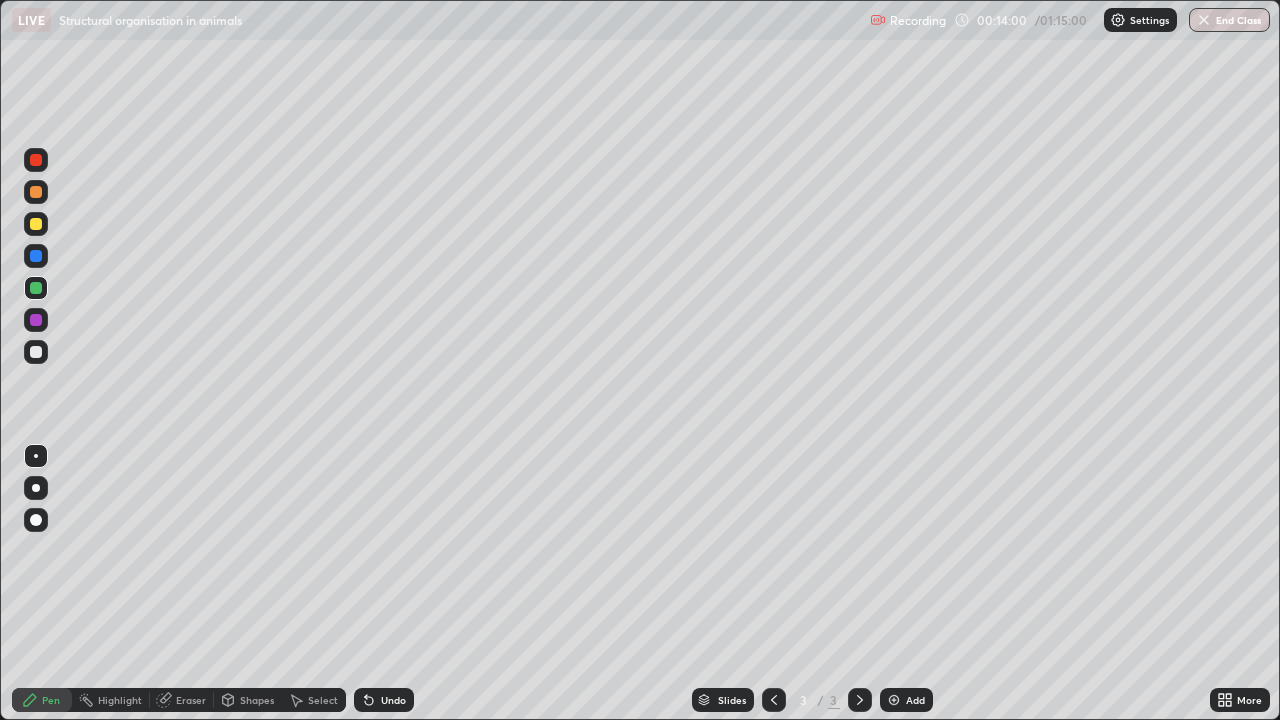 click at bounding box center [36, 352] 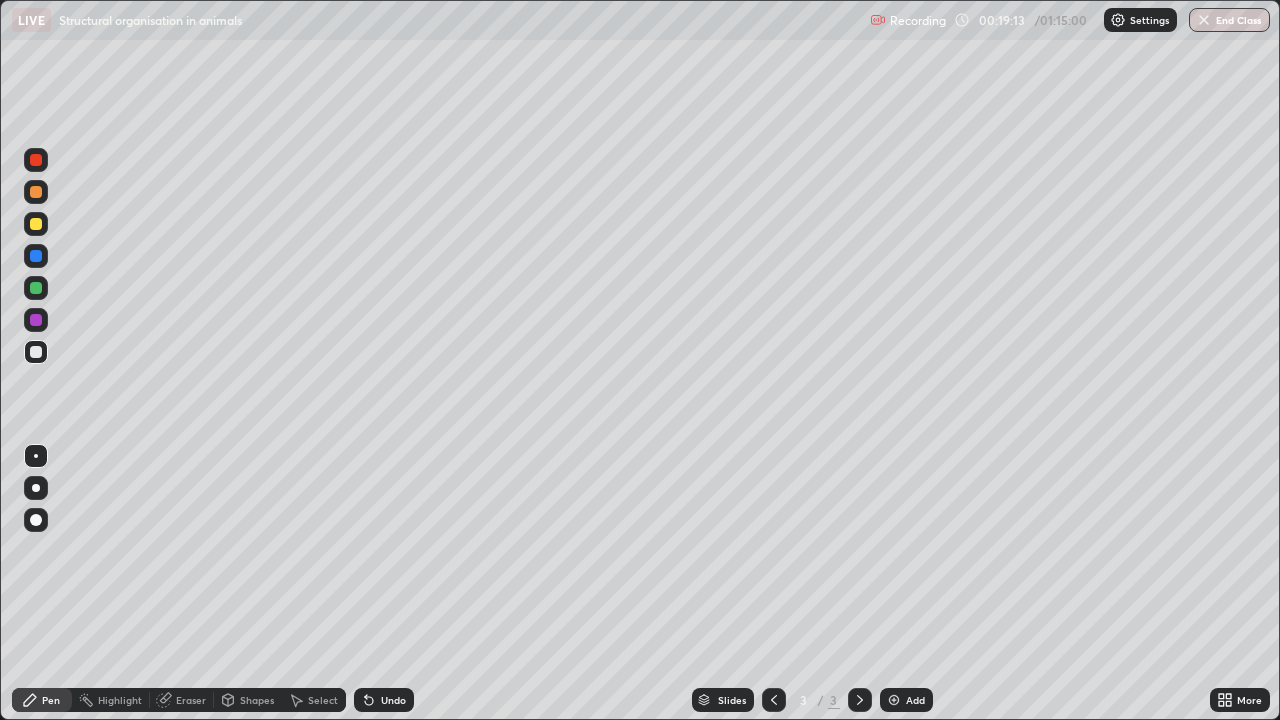 click at bounding box center [894, 700] 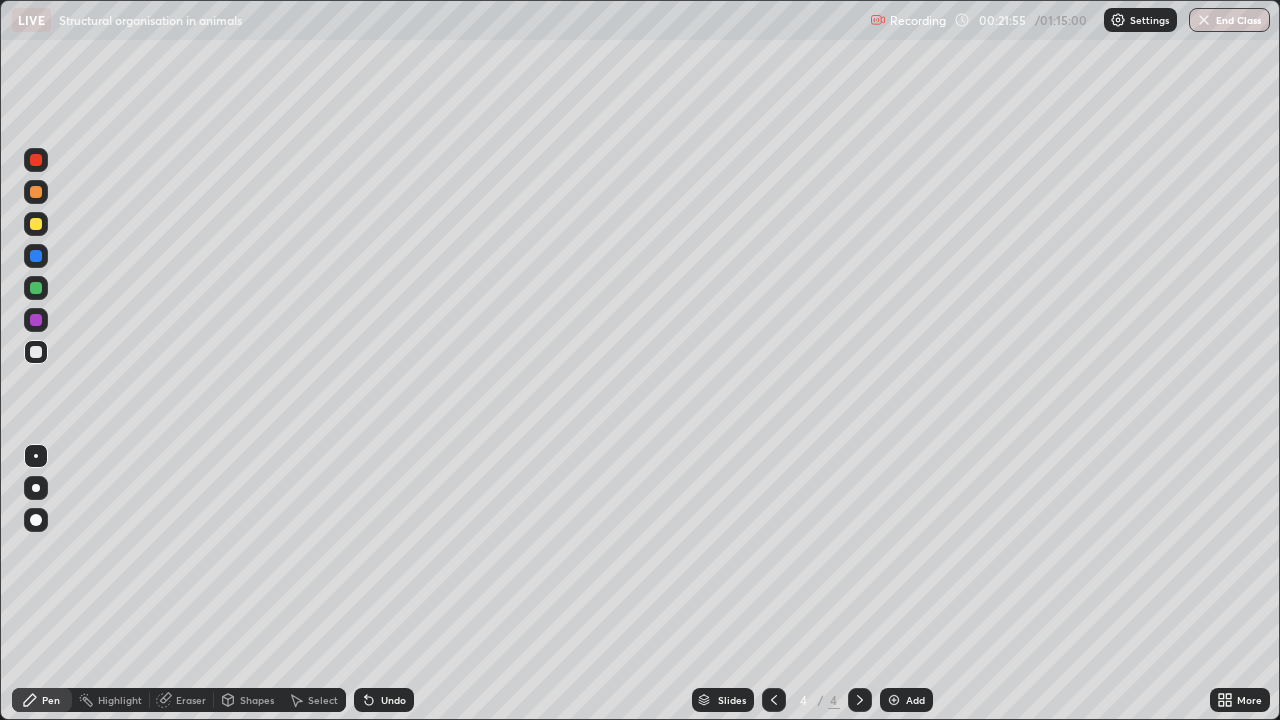click at bounding box center (36, 256) 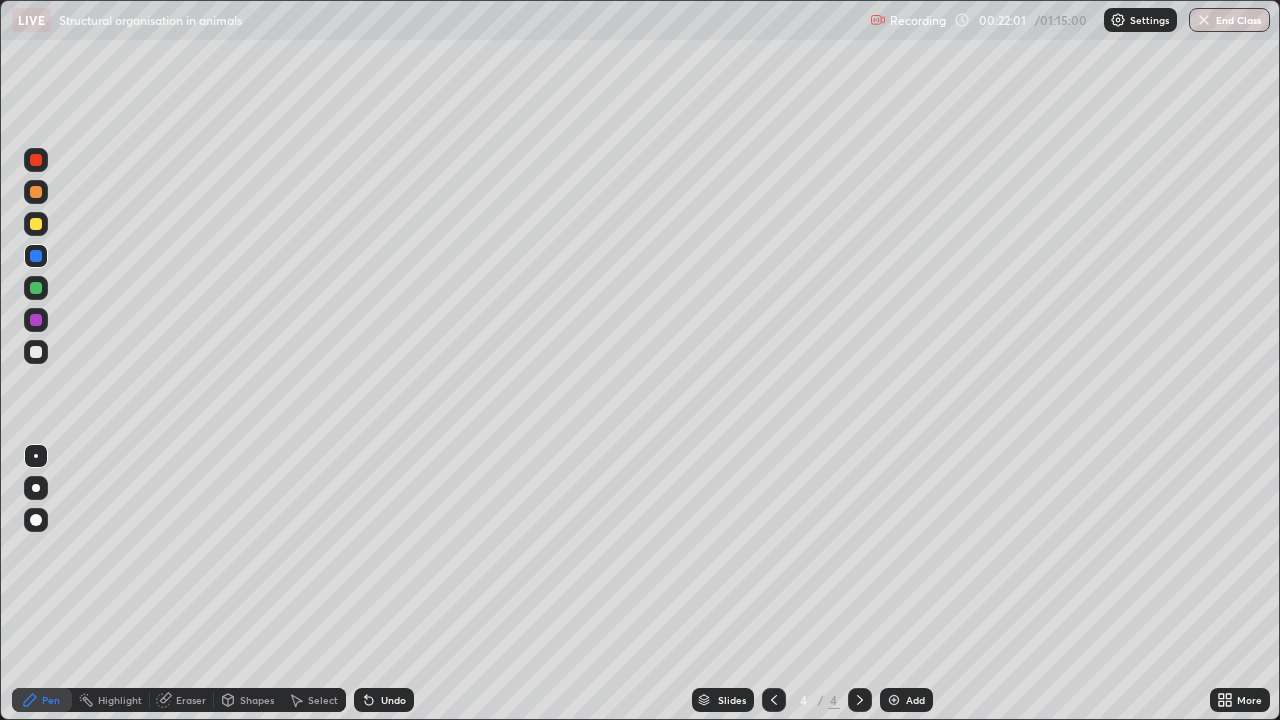 click on "Eraser" at bounding box center [191, 700] 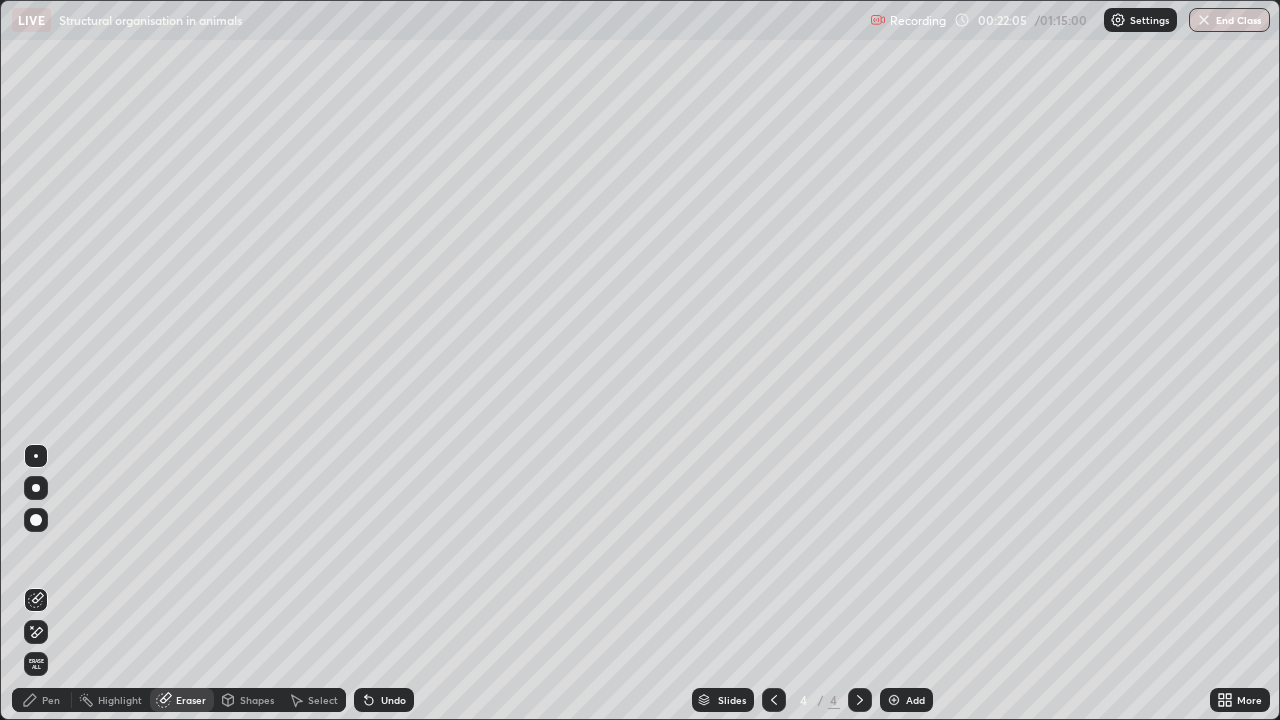 click on "Pen" at bounding box center [42, 700] 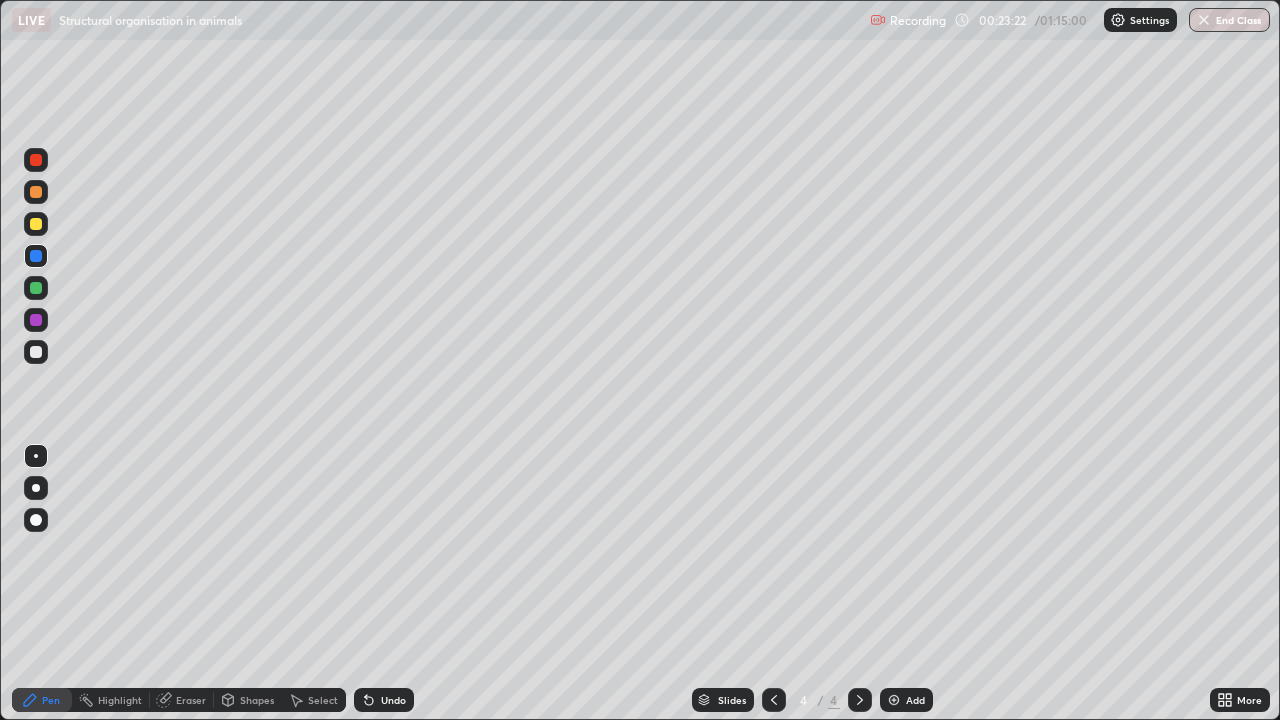 click at bounding box center [36, 160] 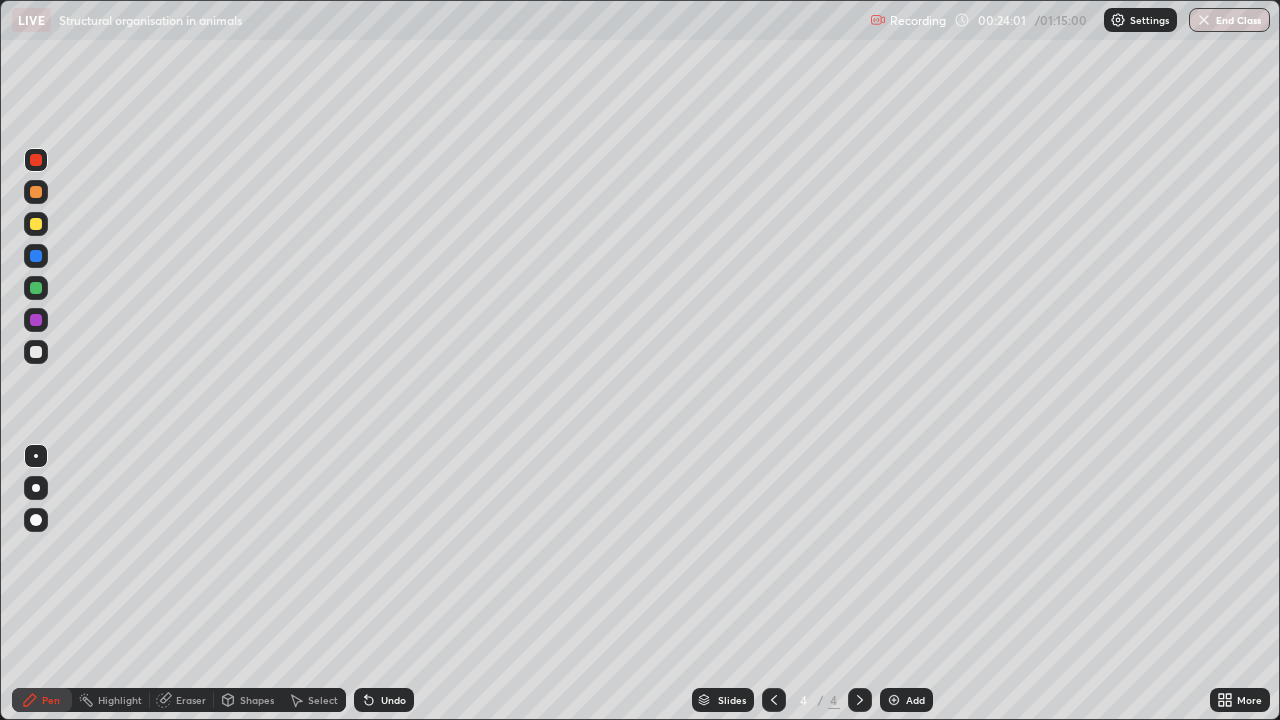 click at bounding box center (36, 352) 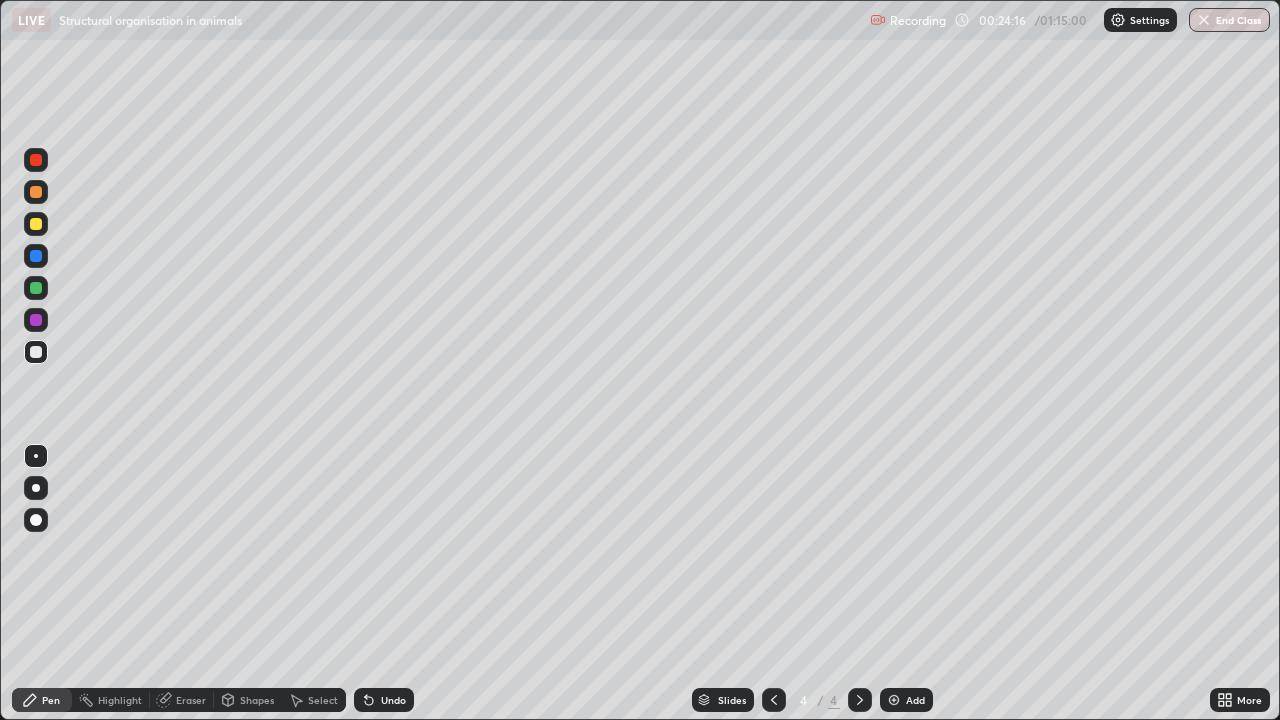click at bounding box center (36, 288) 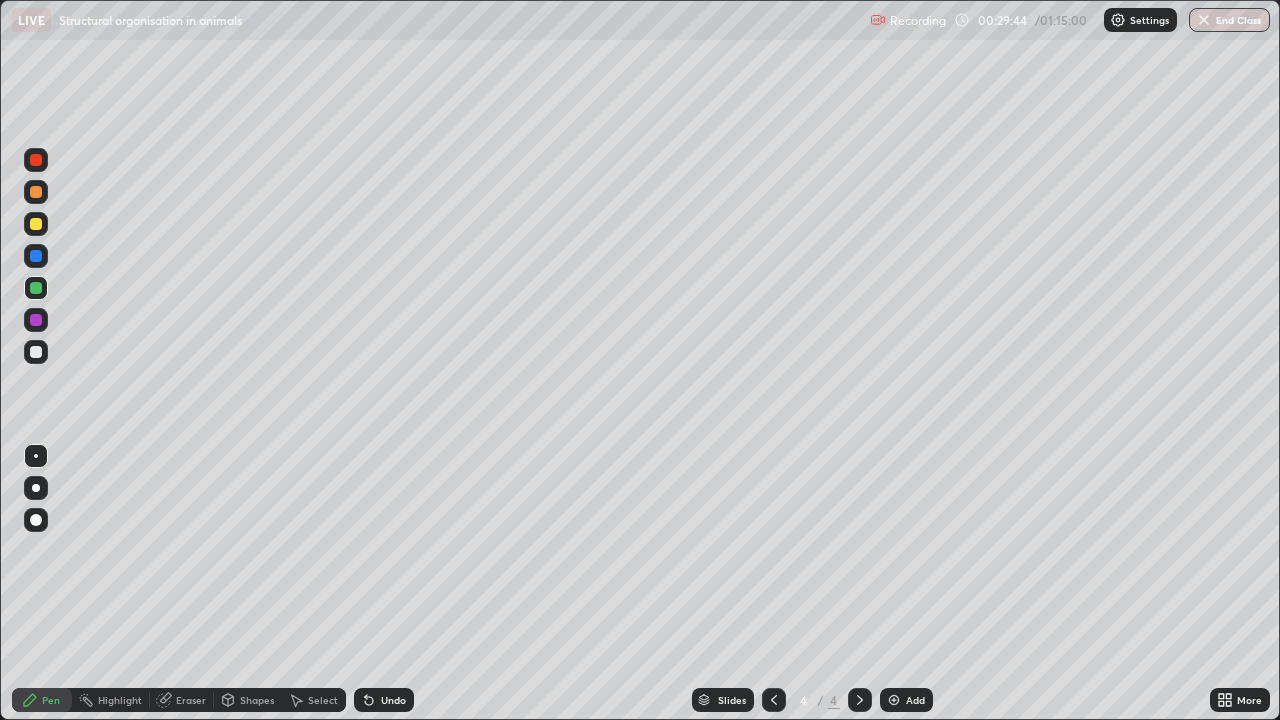 click at bounding box center (894, 700) 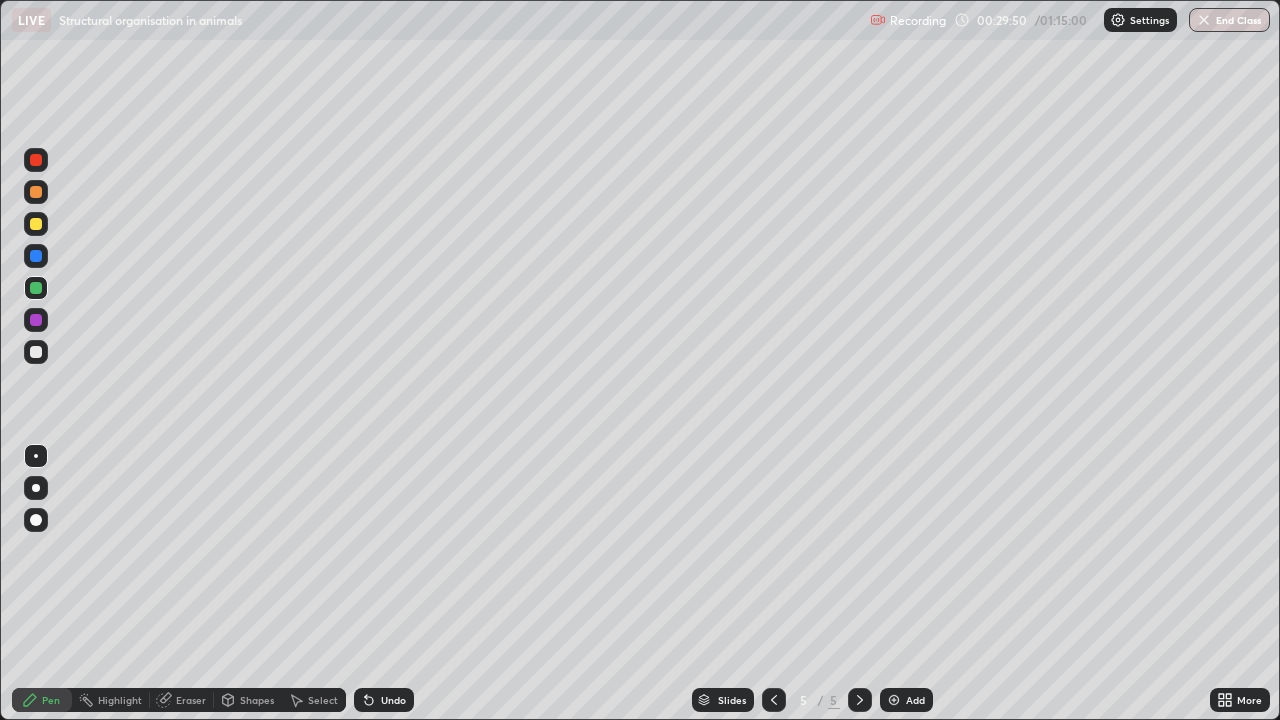 click at bounding box center (36, 352) 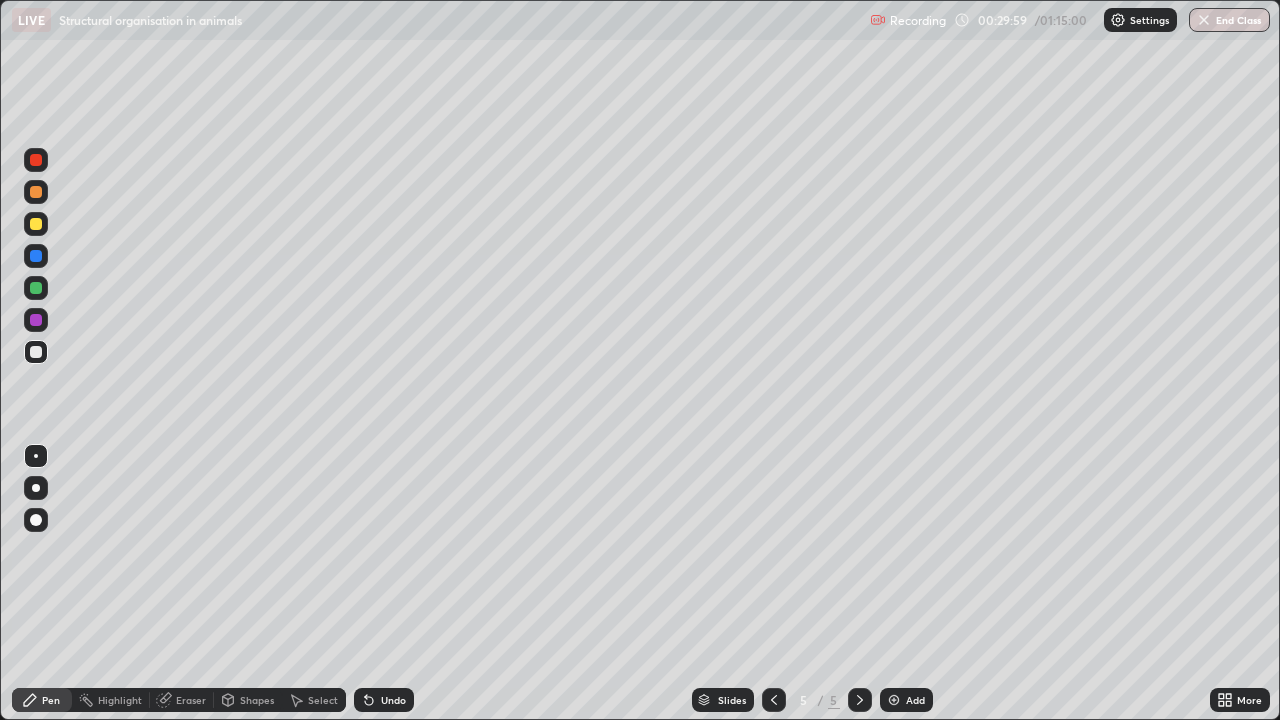 click 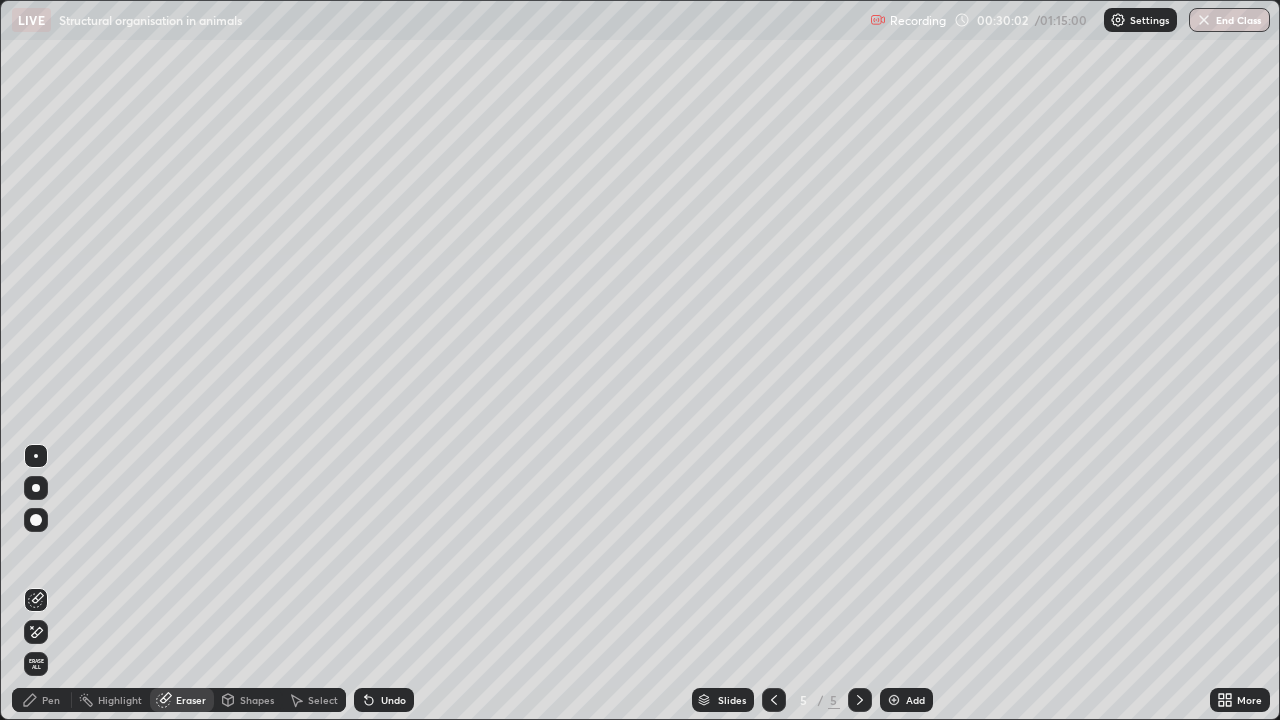 click 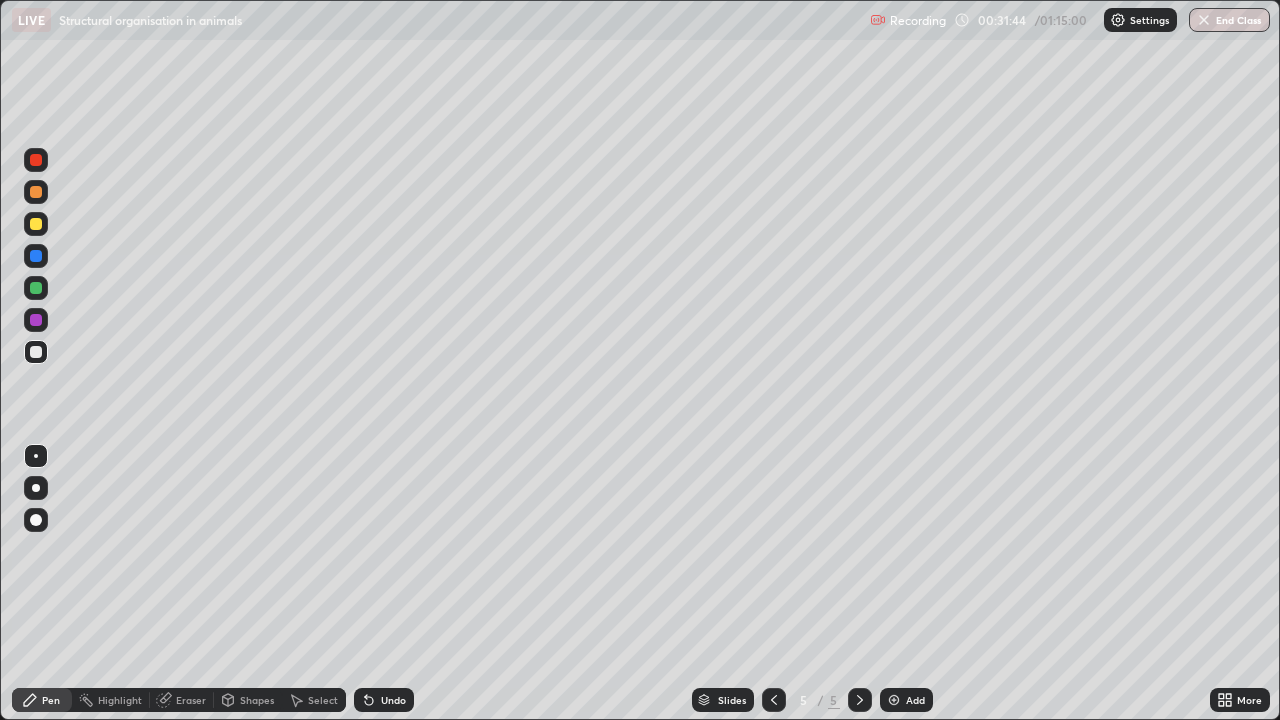 click 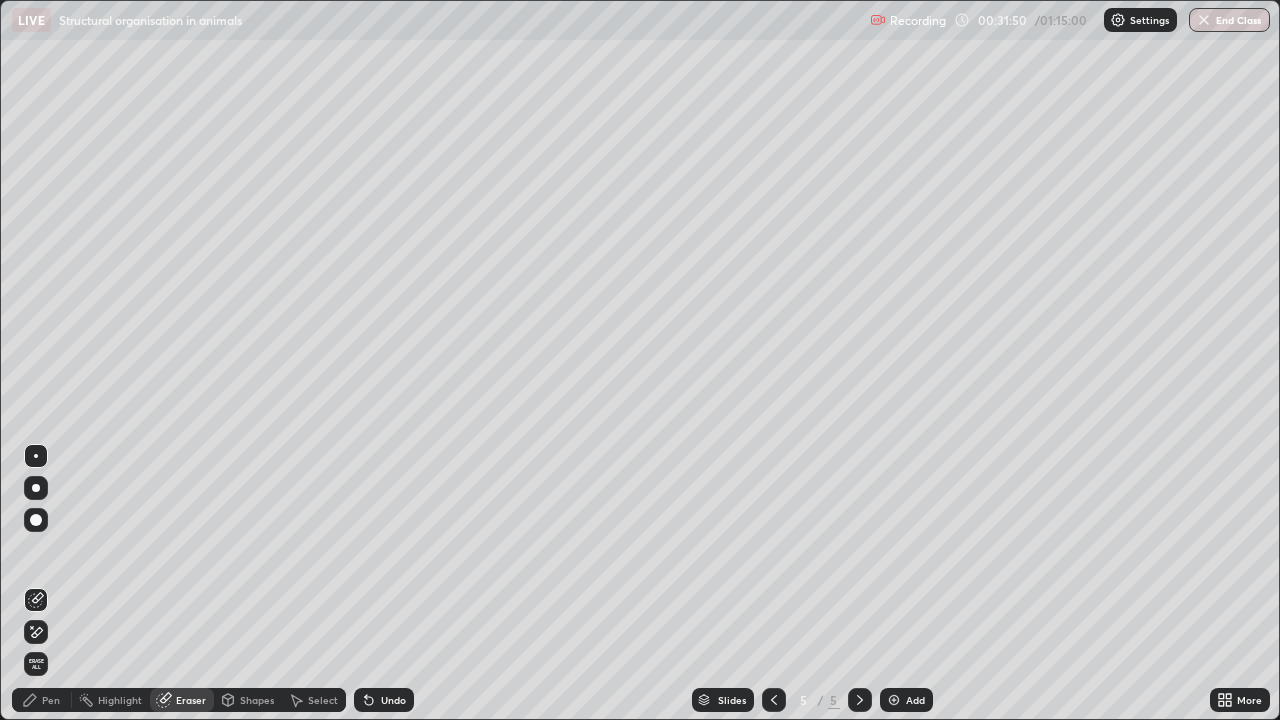 click on "Pen" at bounding box center [51, 700] 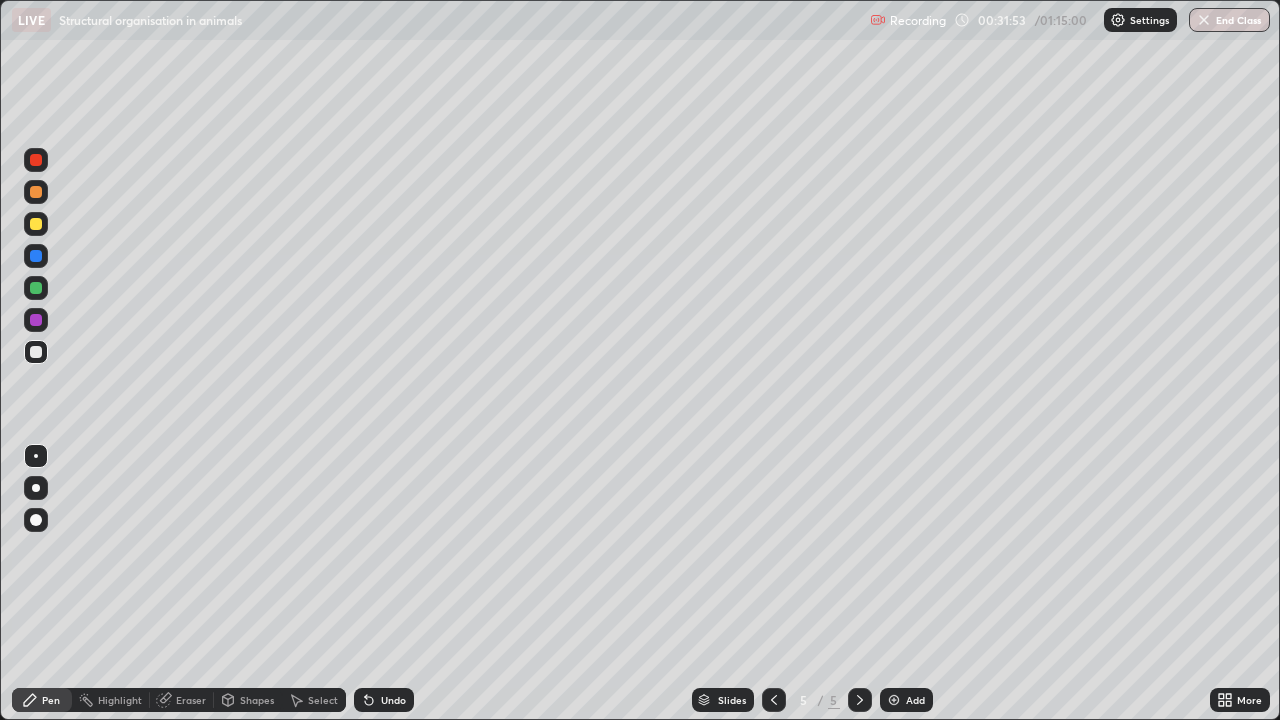 click on "Pen" at bounding box center [42, 700] 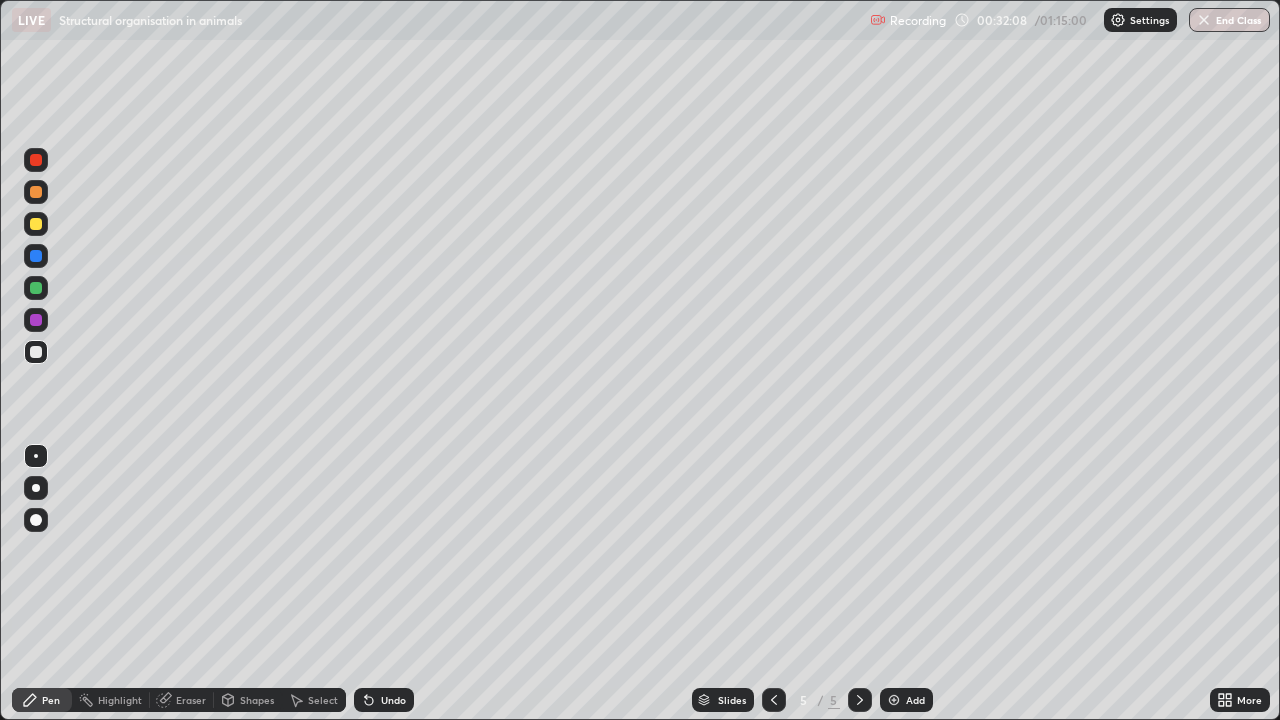 click on "Eraser" at bounding box center (182, 700) 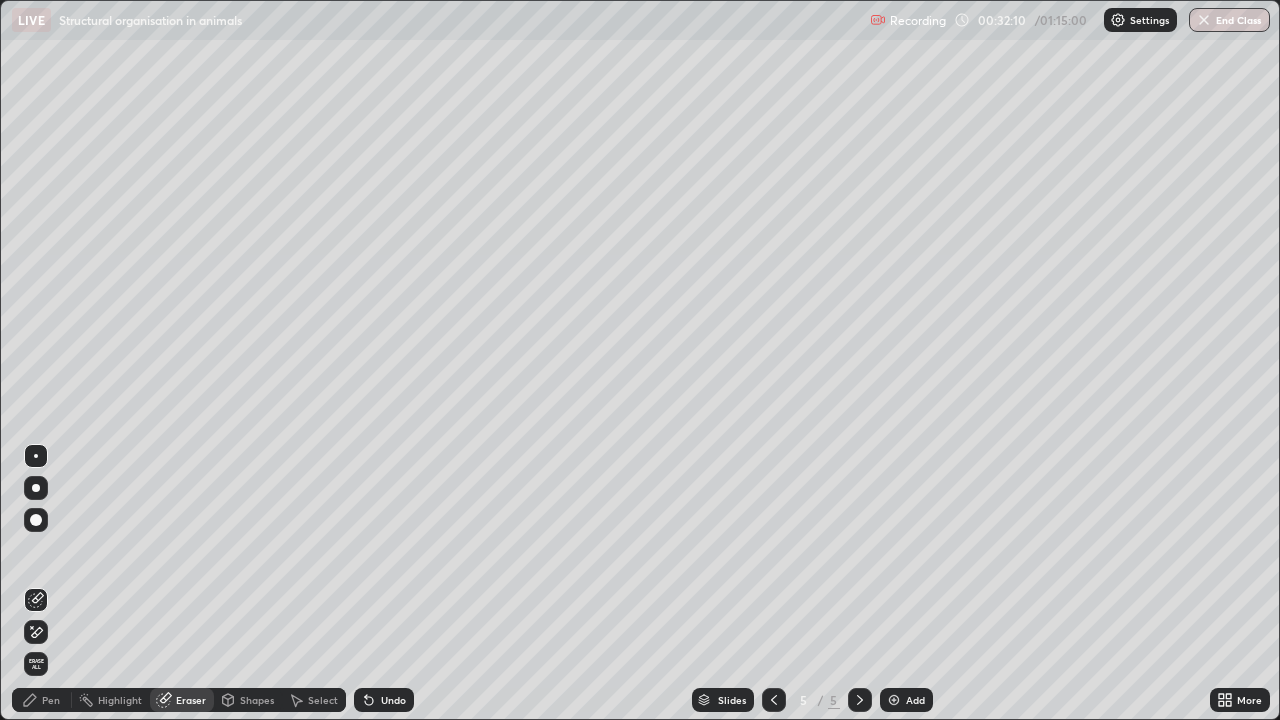 click on "Pen" at bounding box center [51, 700] 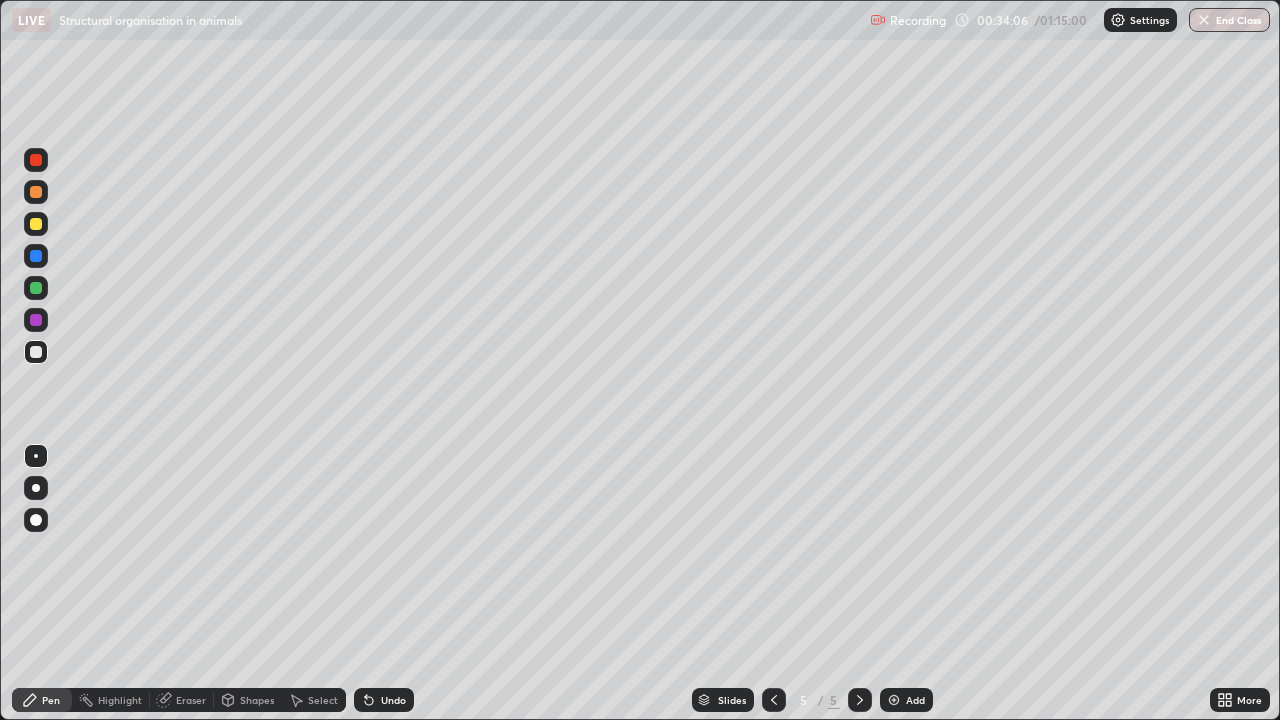 click 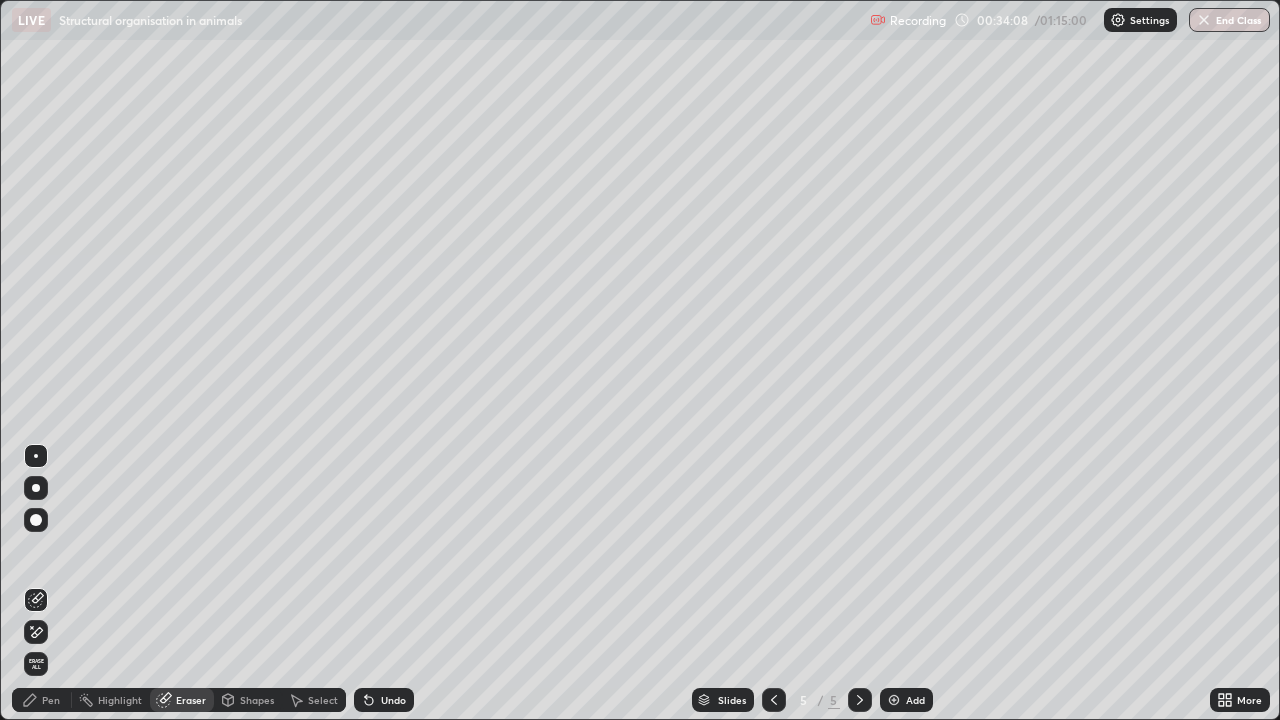 click on "Pen" at bounding box center (42, 700) 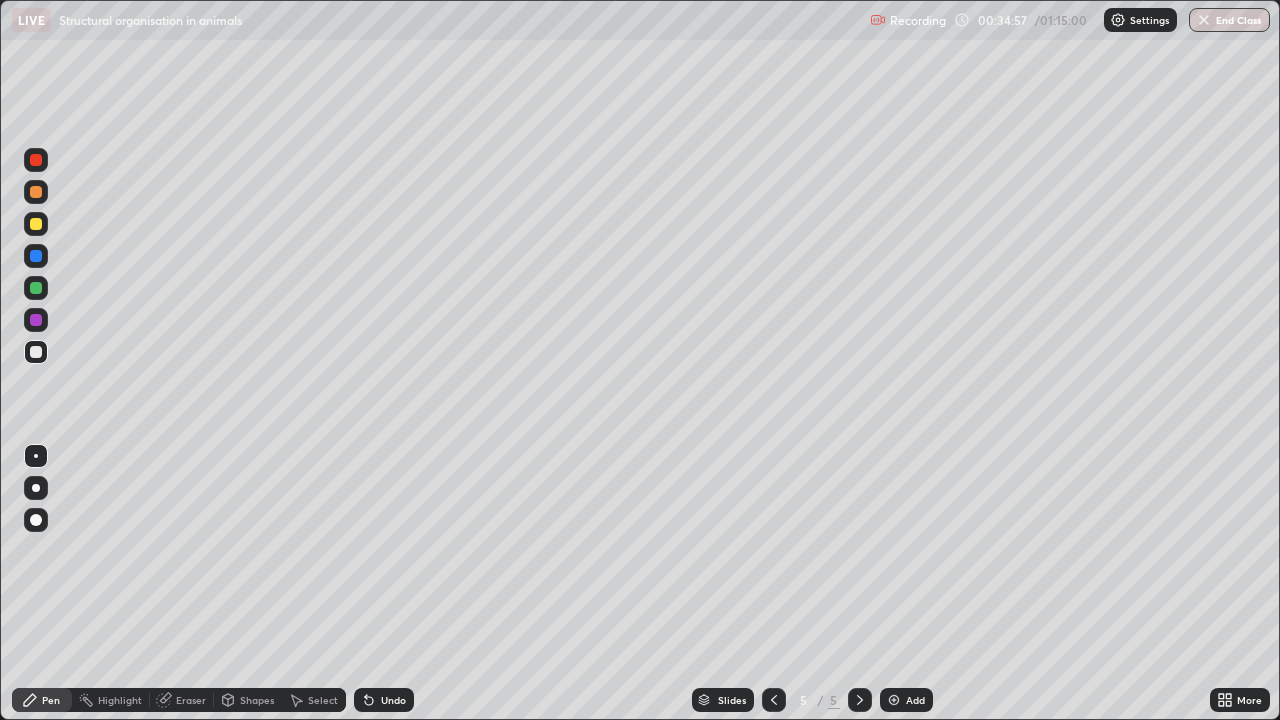 click on "Eraser" at bounding box center (191, 700) 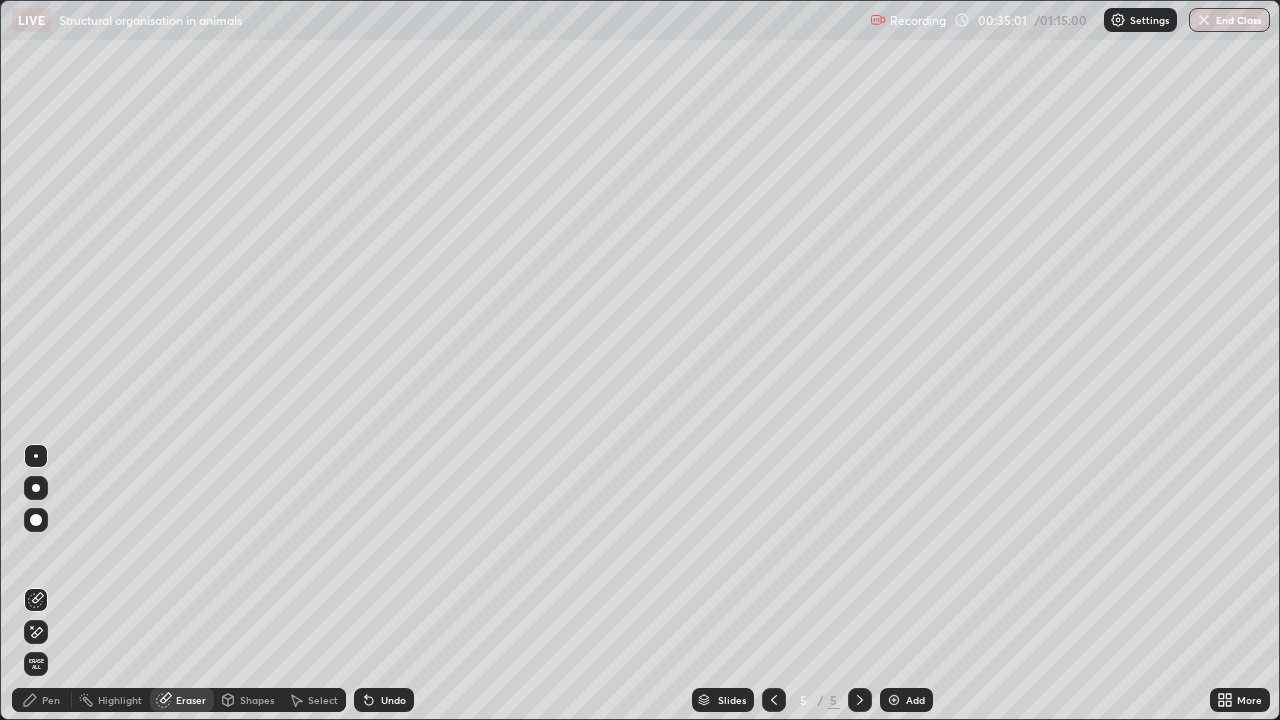 click on "Eraser" at bounding box center [182, 700] 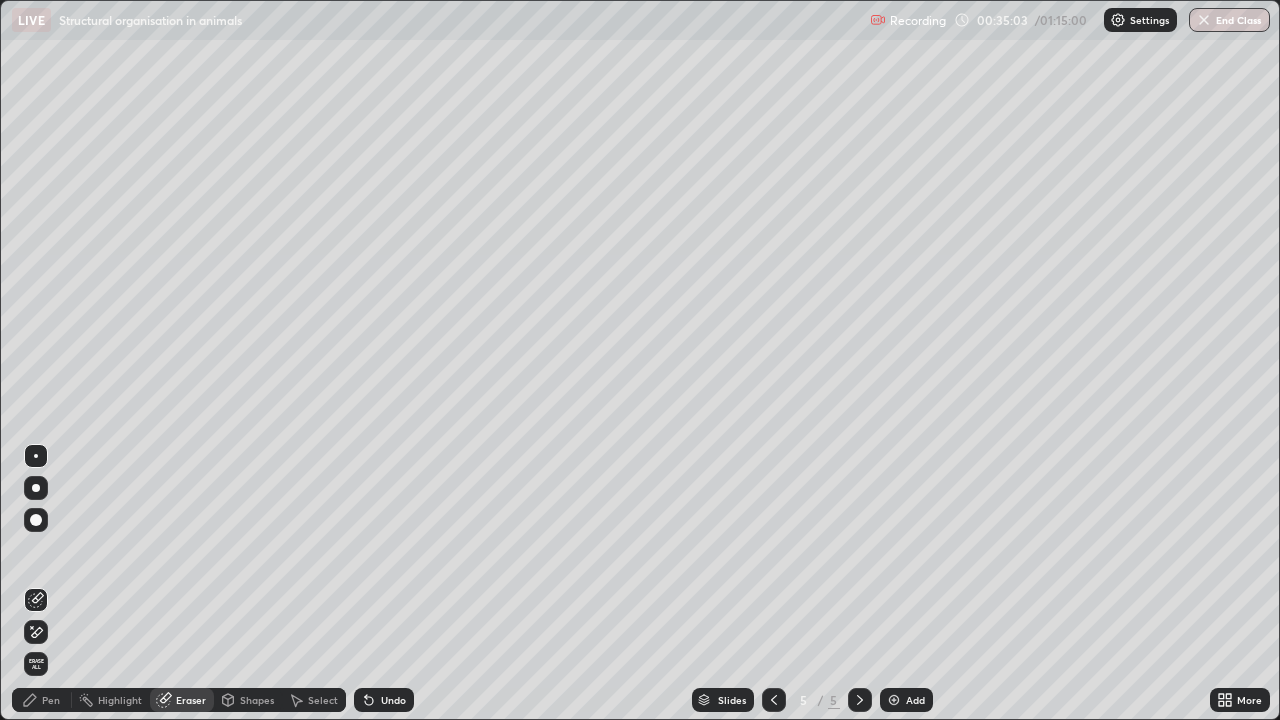 click on "Eraser" at bounding box center [182, 700] 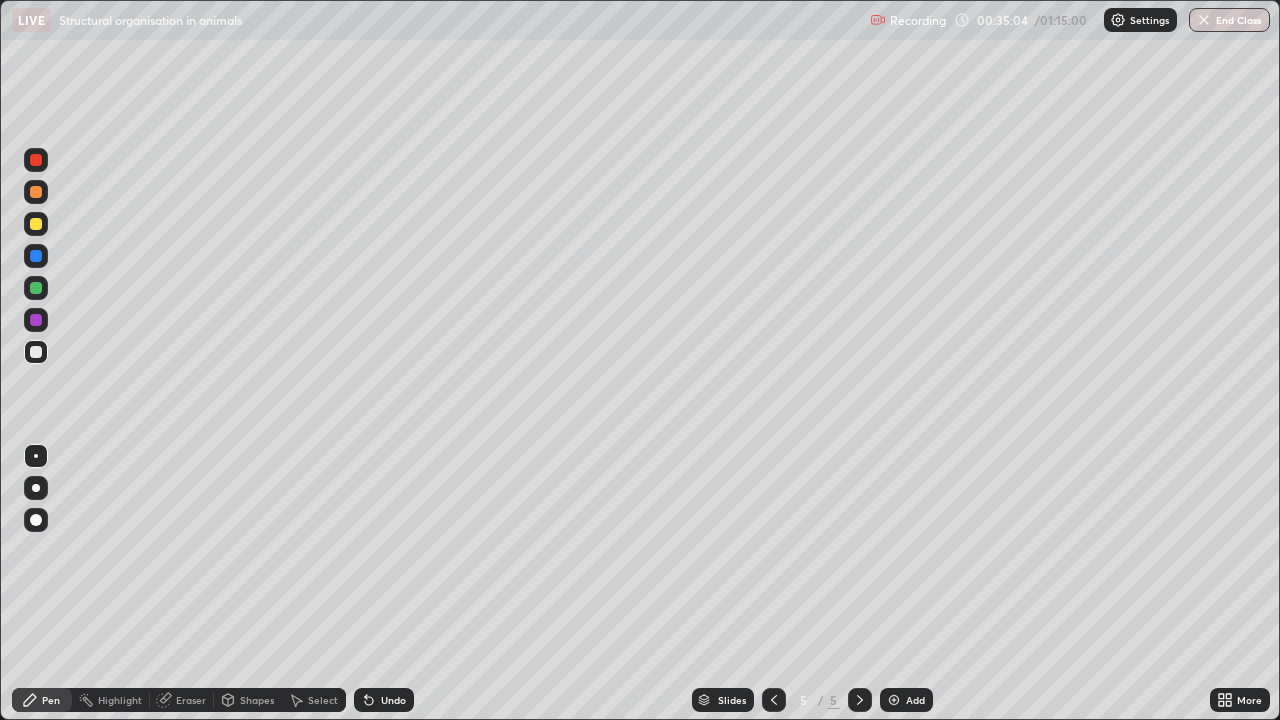 click 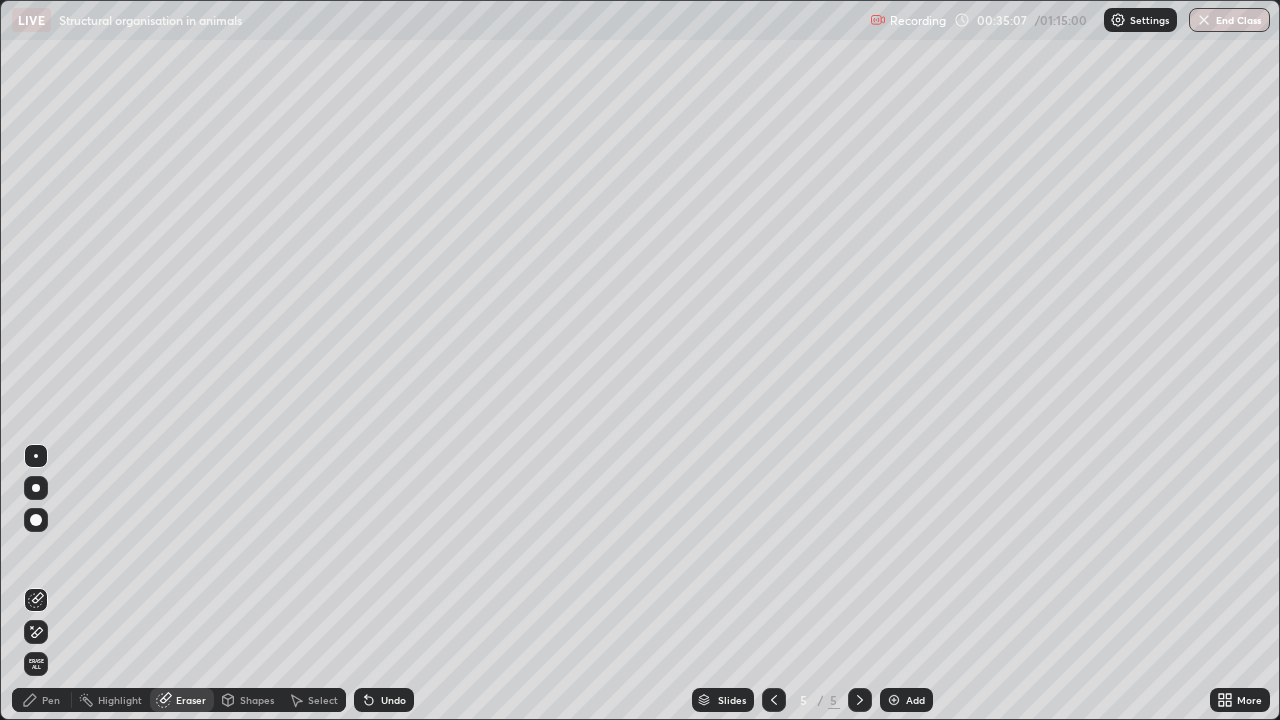 click on "Pen" at bounding box center (42, 700) 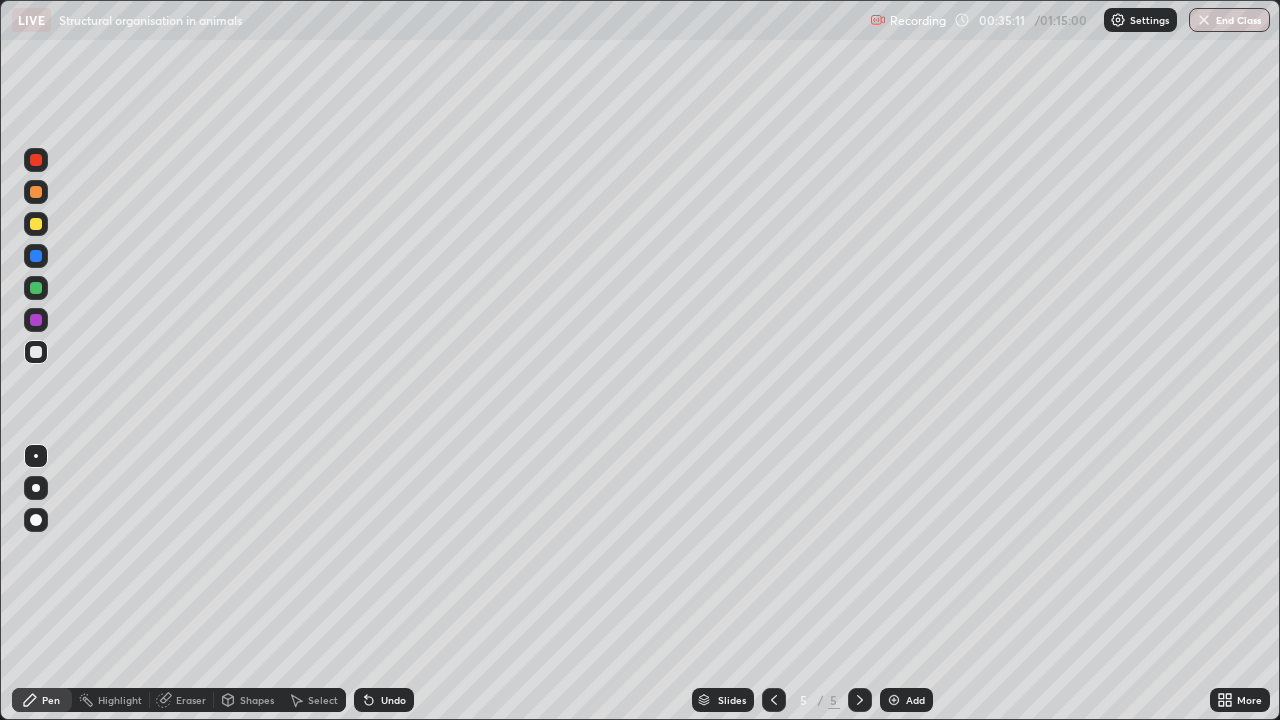 click on "Eraser" at bounding box center [182, 700] 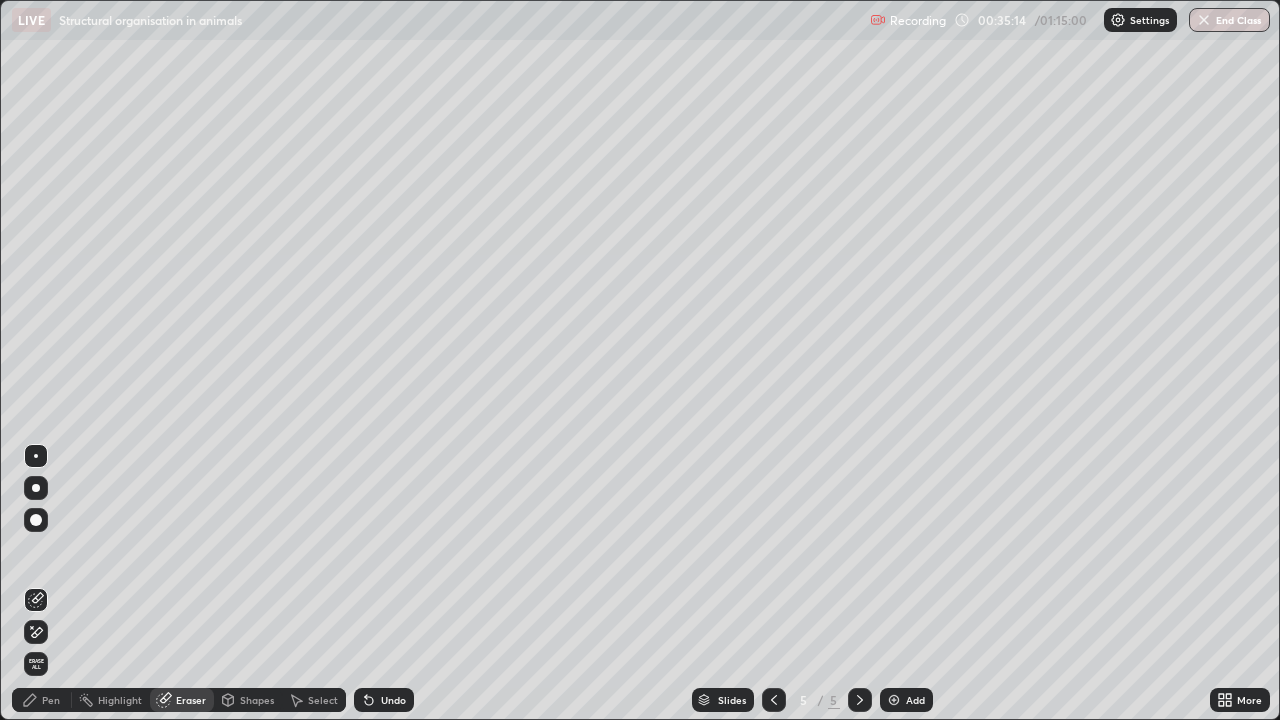 click on "Eraser" at bounding box center (191, 700) 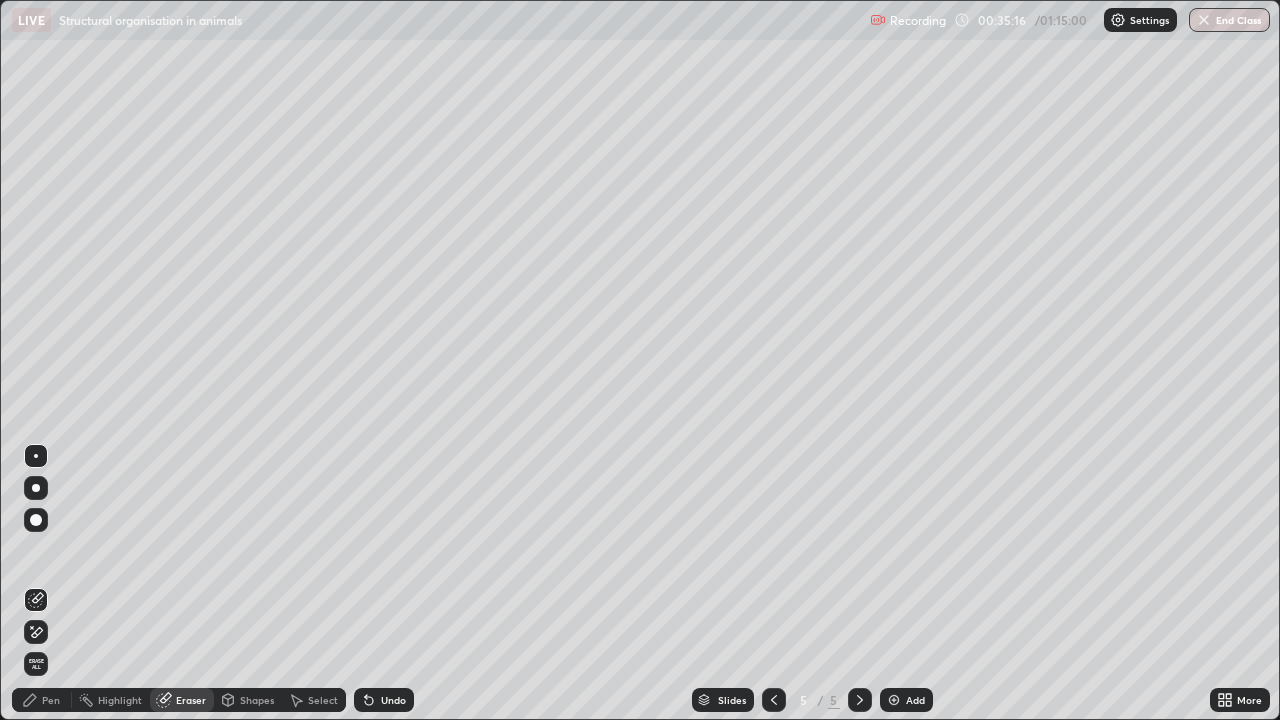 click 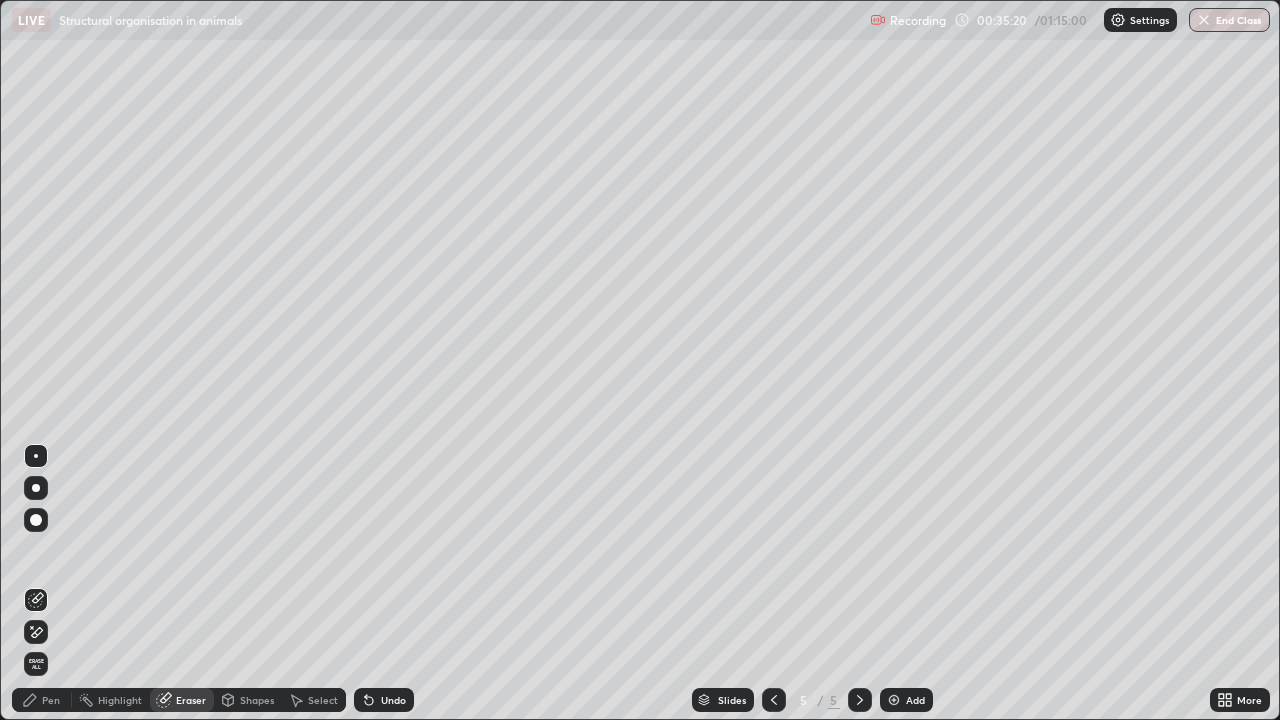 click on "Pen" at bounding box center (51, 700) 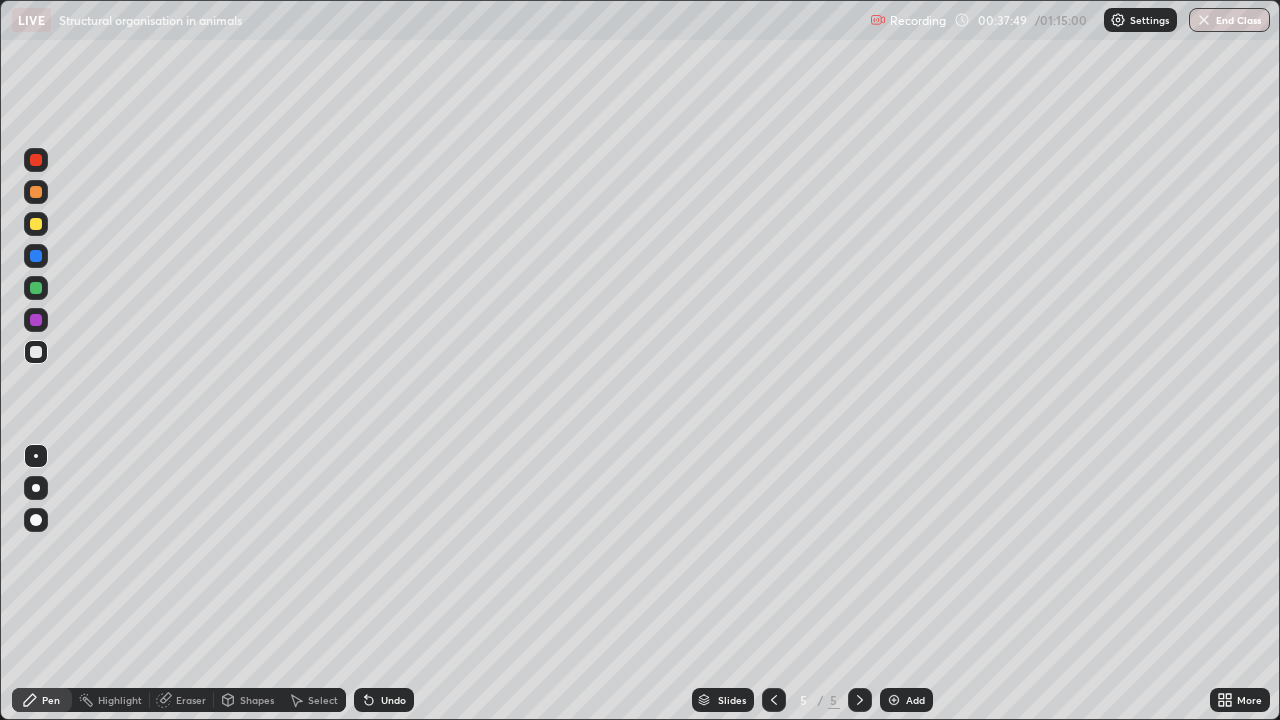 click on "Slides 5 / 5 Add" at bounding box center (812, 700) 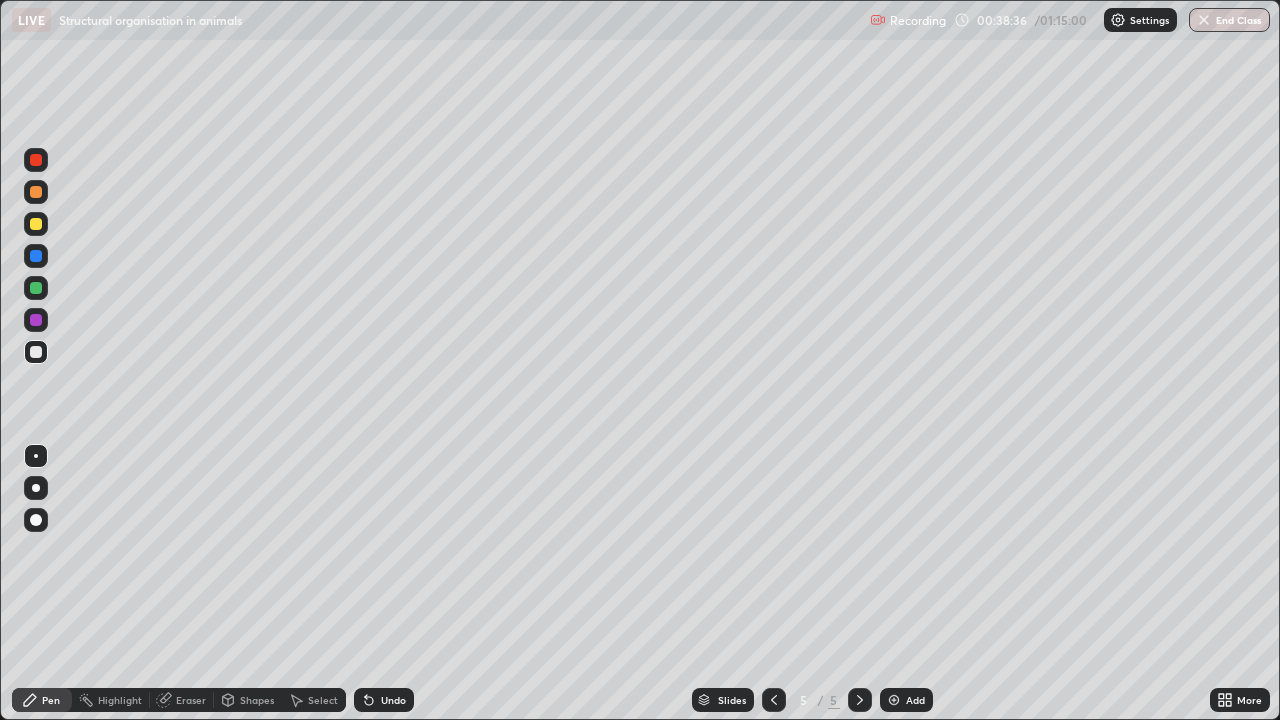 click 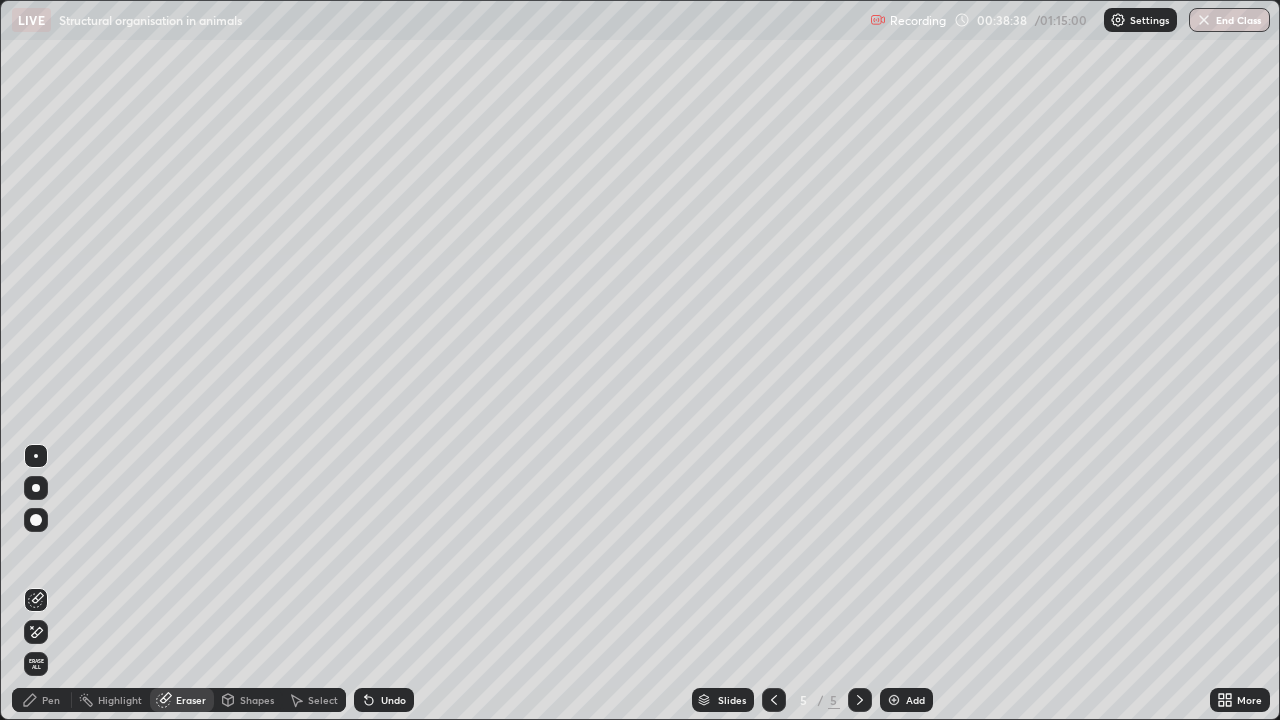 click on "Pen" at bounding box center [42, 700] 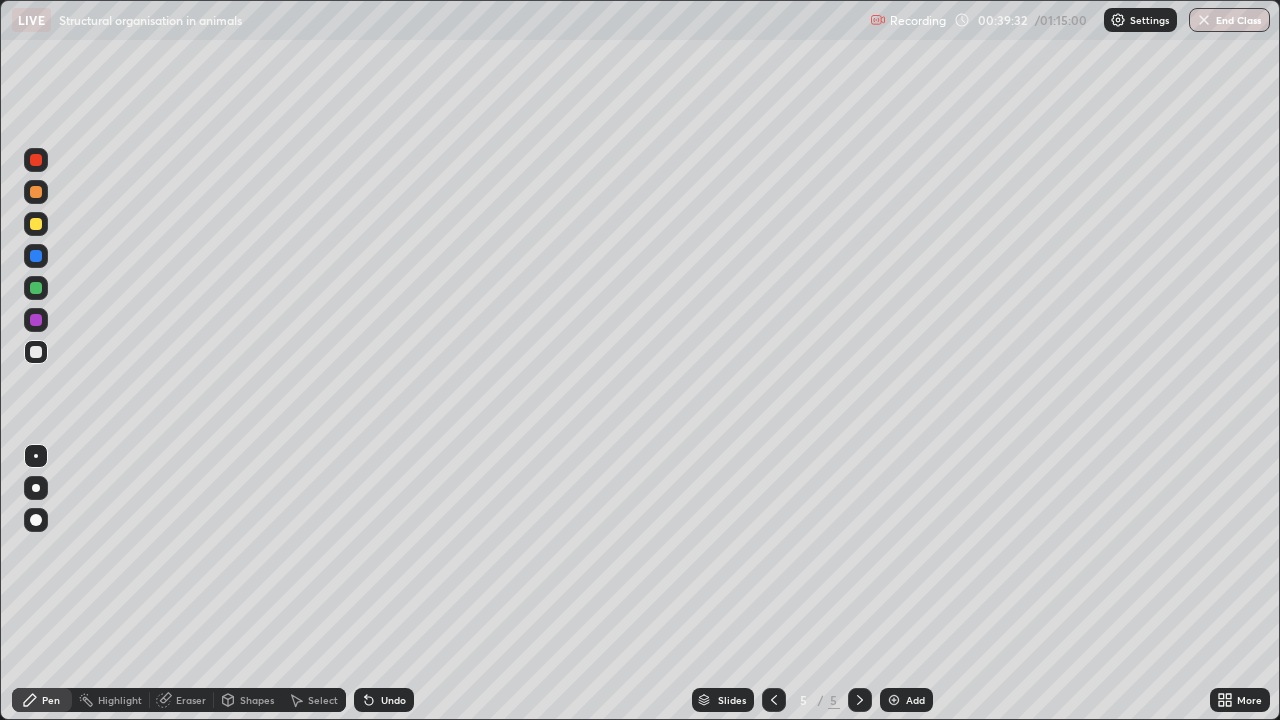 click on "Eraser" at bounding box center [182, 700] 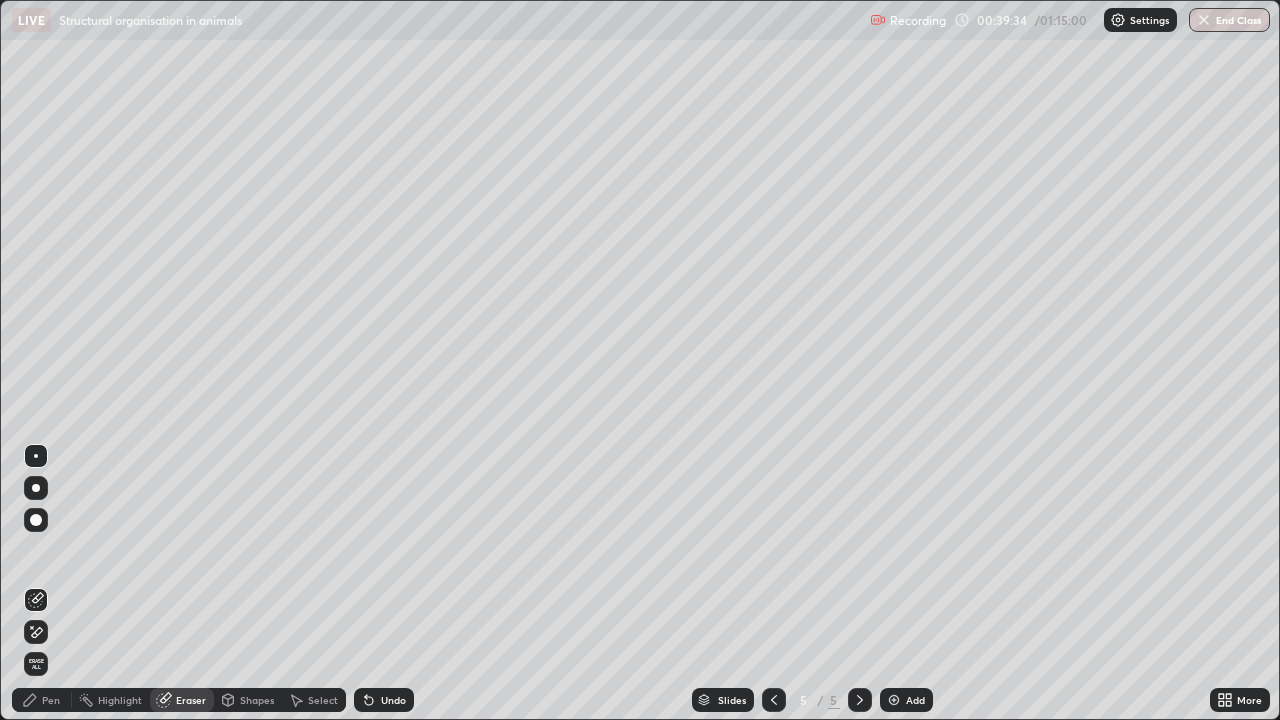 click on "Pen" at bounding box center [51, 700] 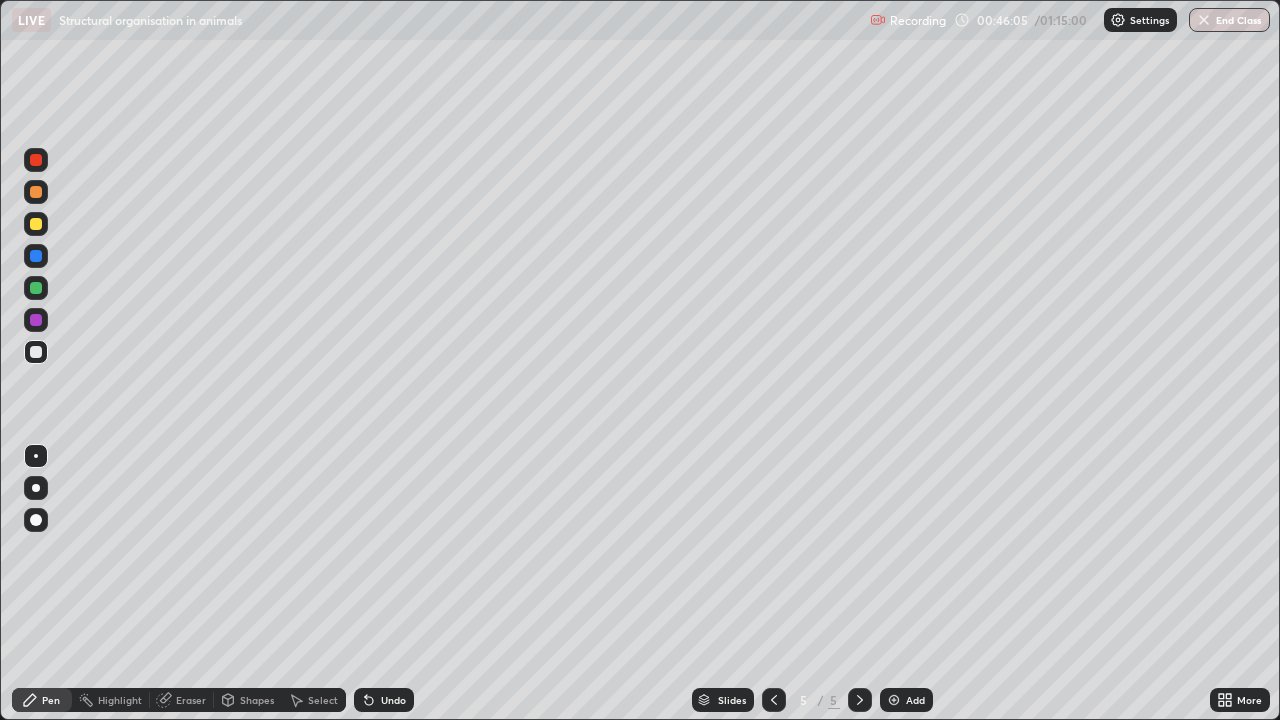click at bounding box center (894, 700) 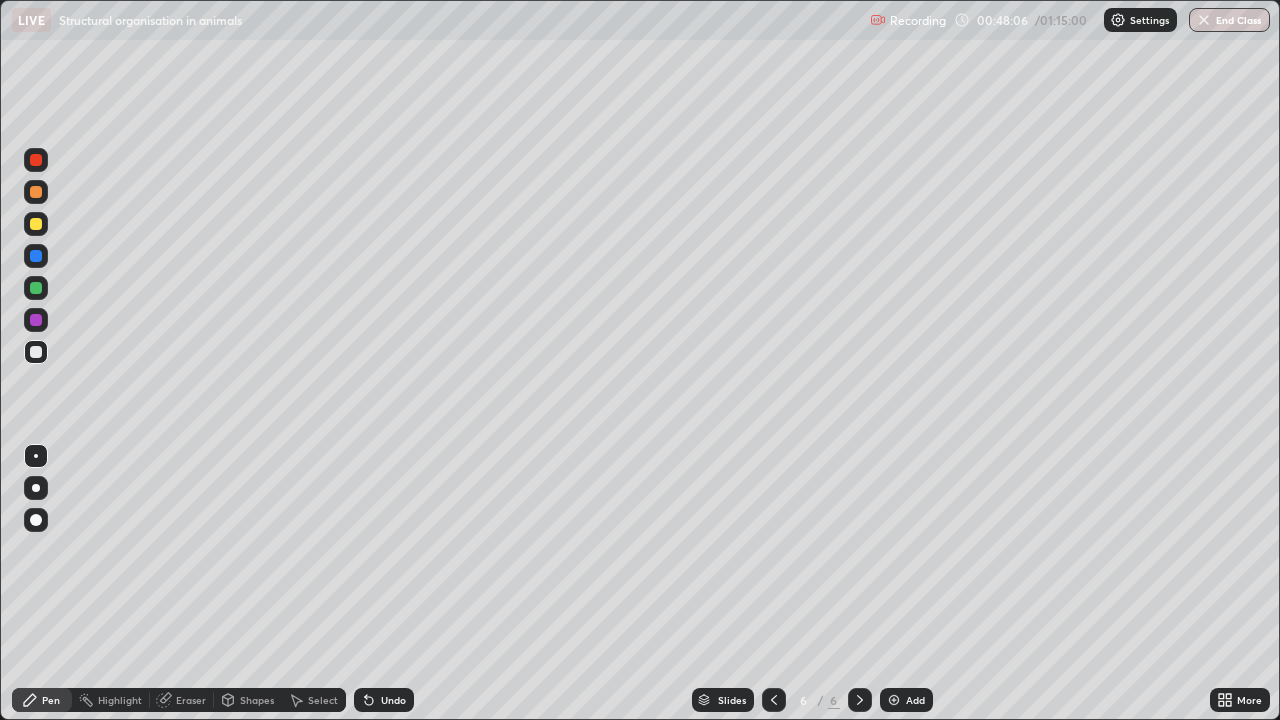 click on "Eraser" at bounding box center (191, 700) 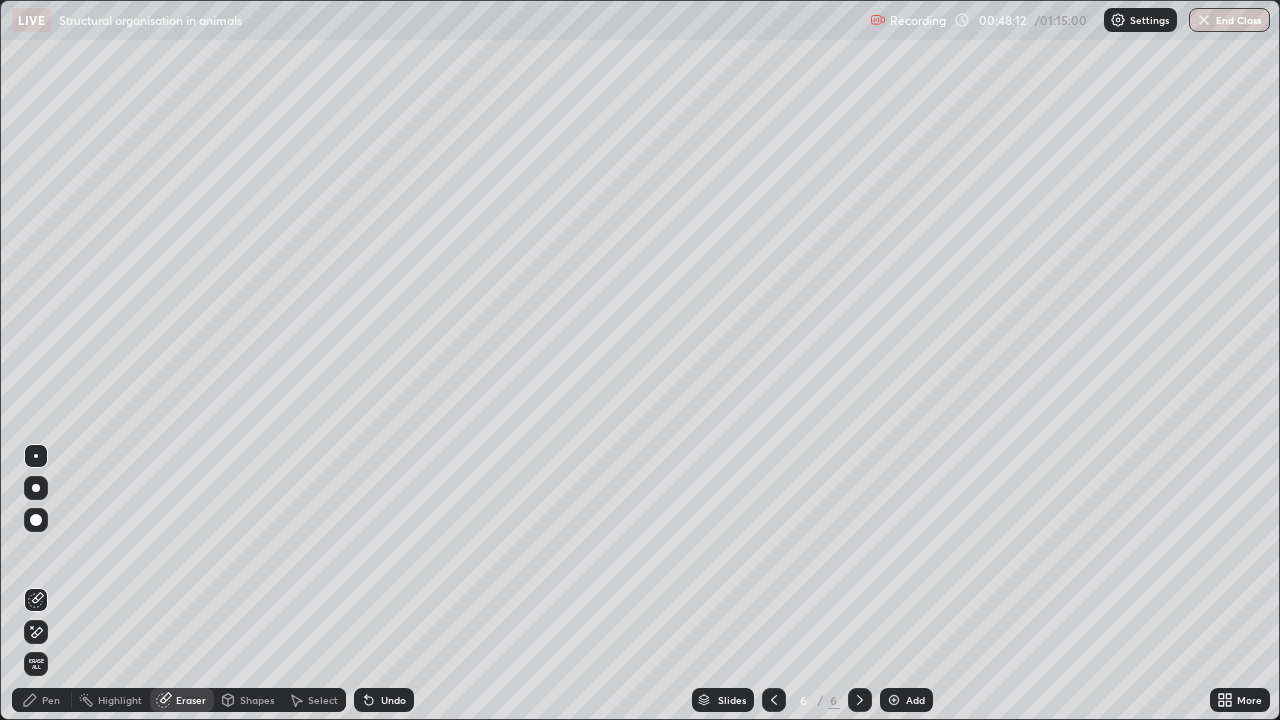 click on "Pen" at bounding box center [51, 700] 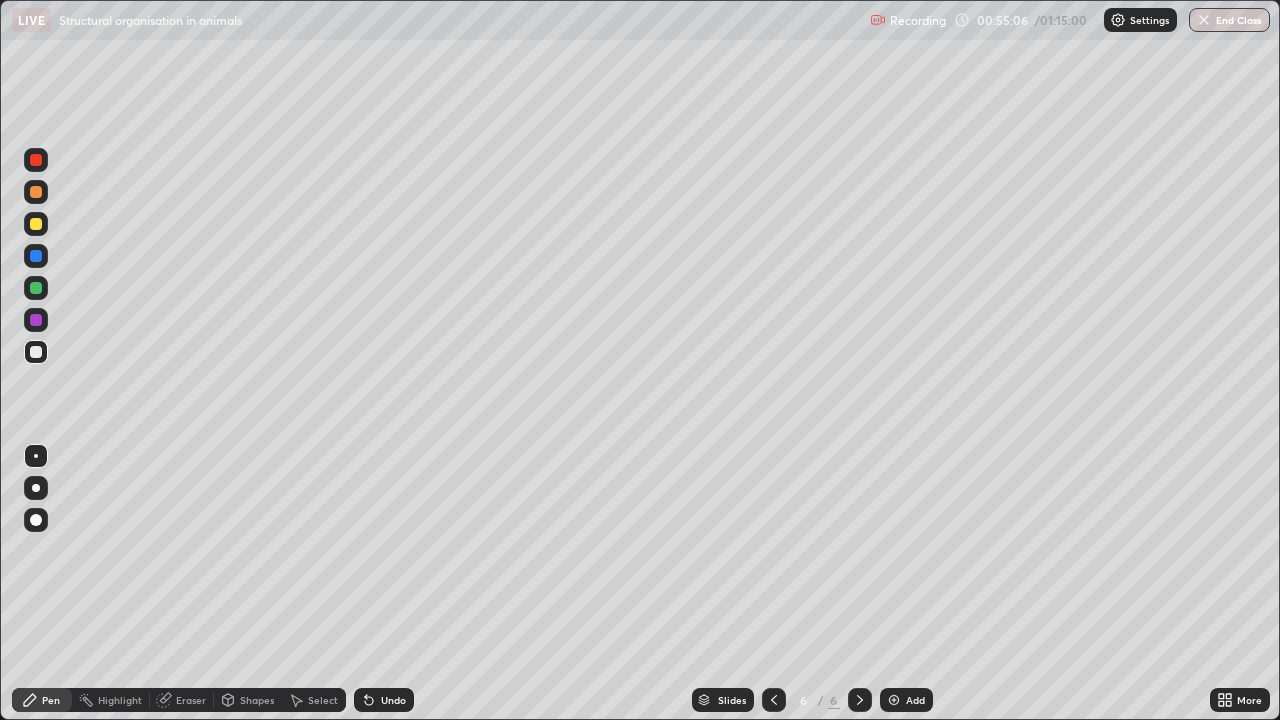 click at bounding box center (894, 700) 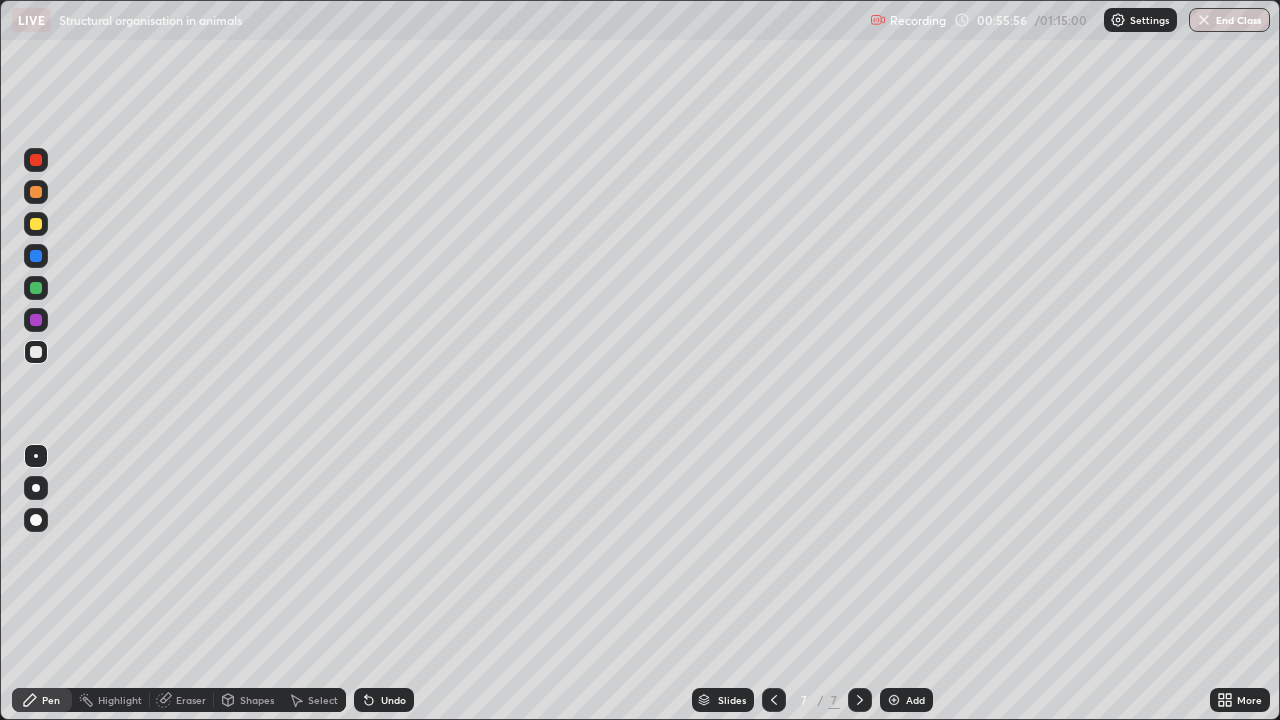 click on "Eraser" at bounding box center [191, 700] 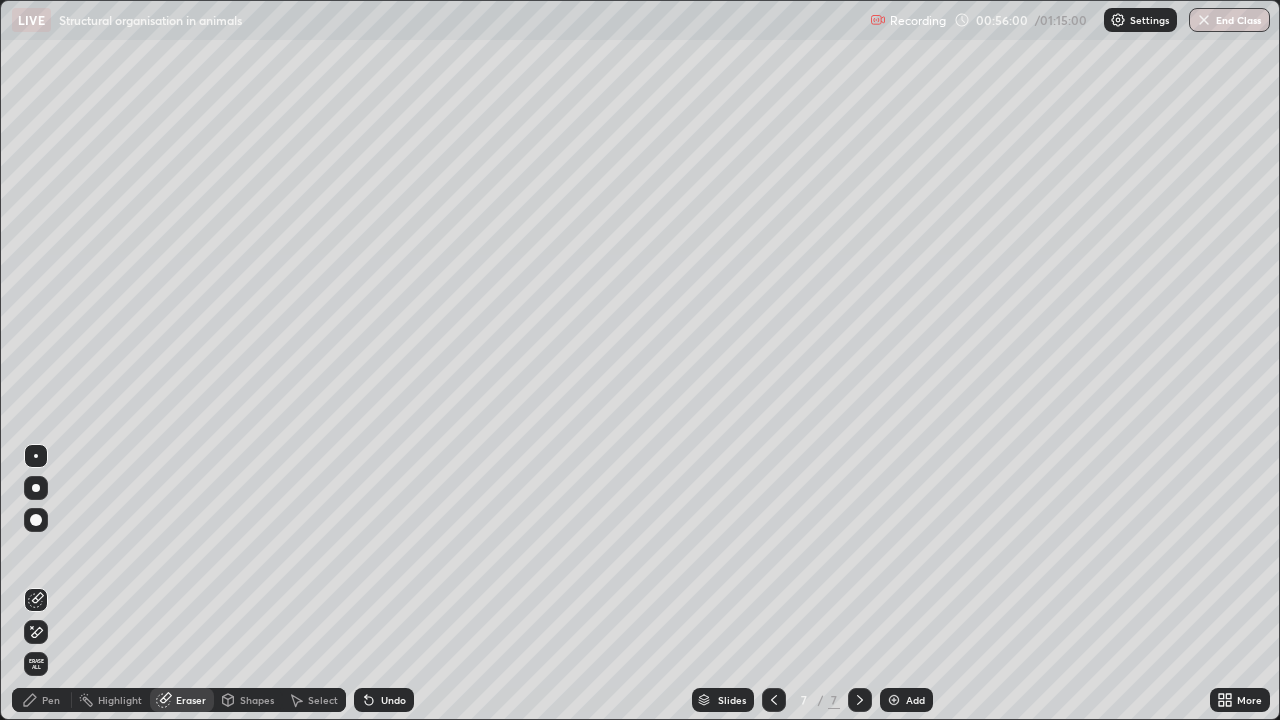 click on "Pen" at bounding box center (51, 700) 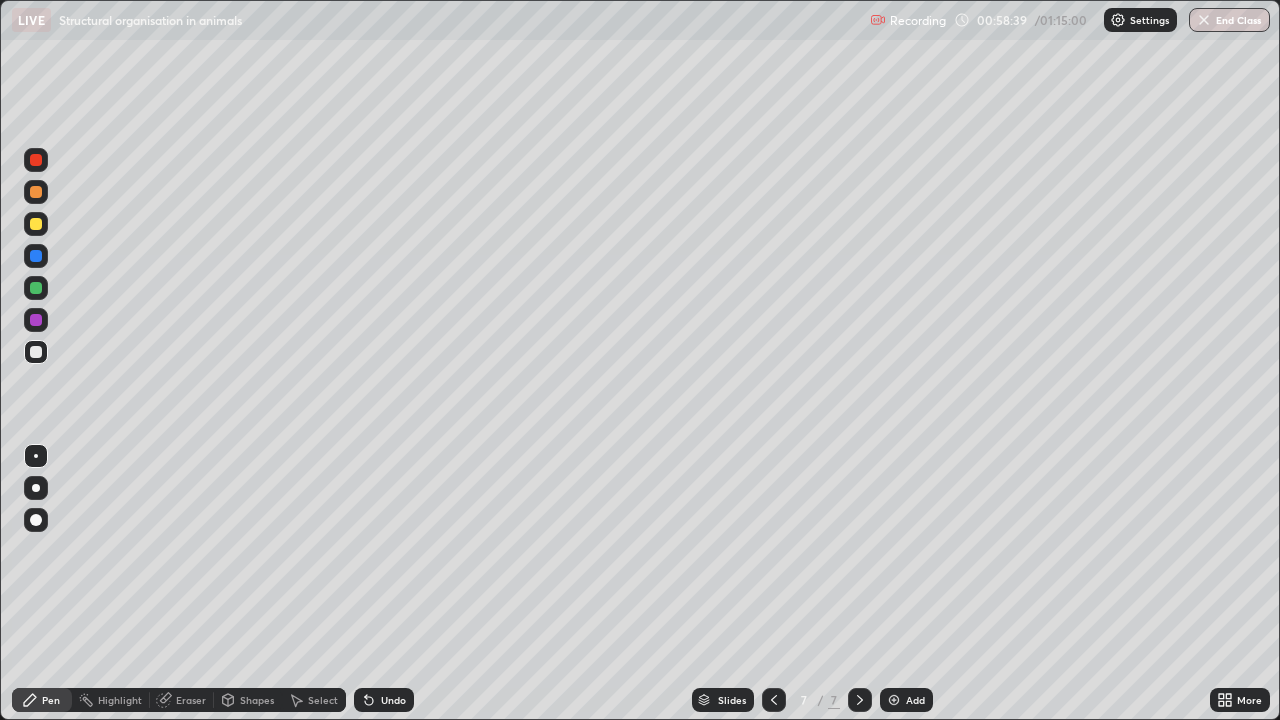 click 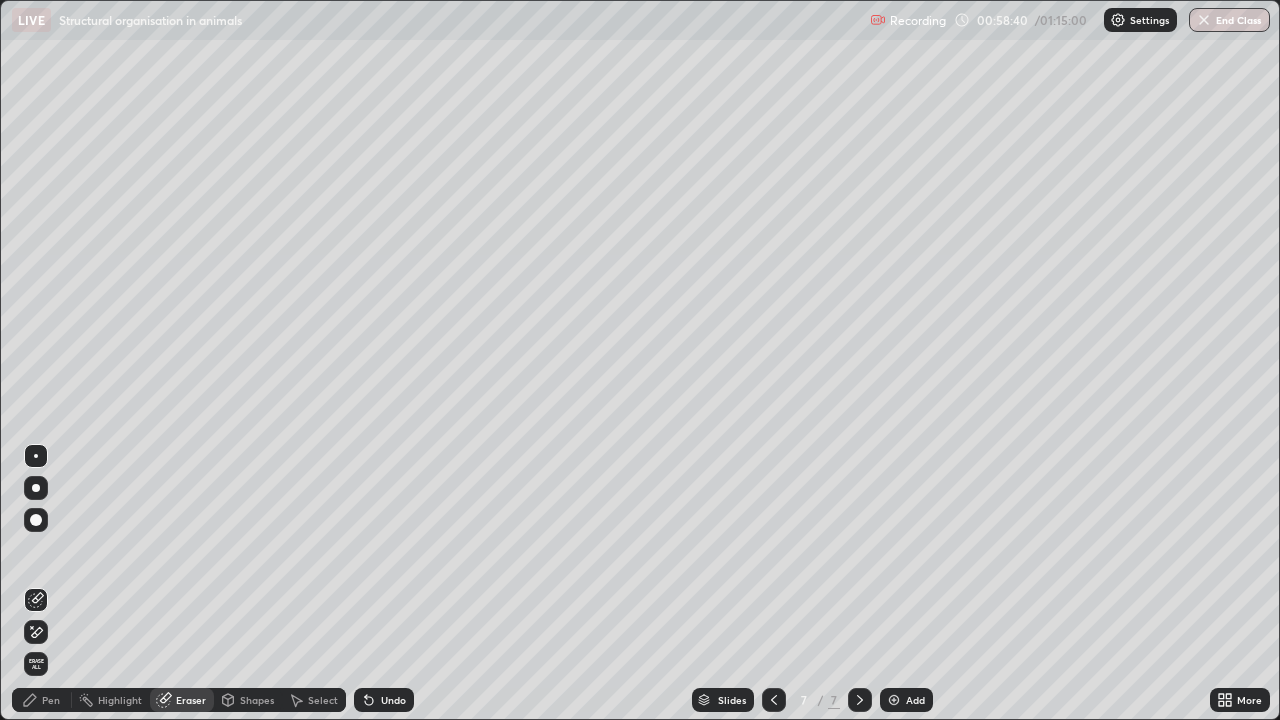 click on "Pen" at bounding box center (51, 700) 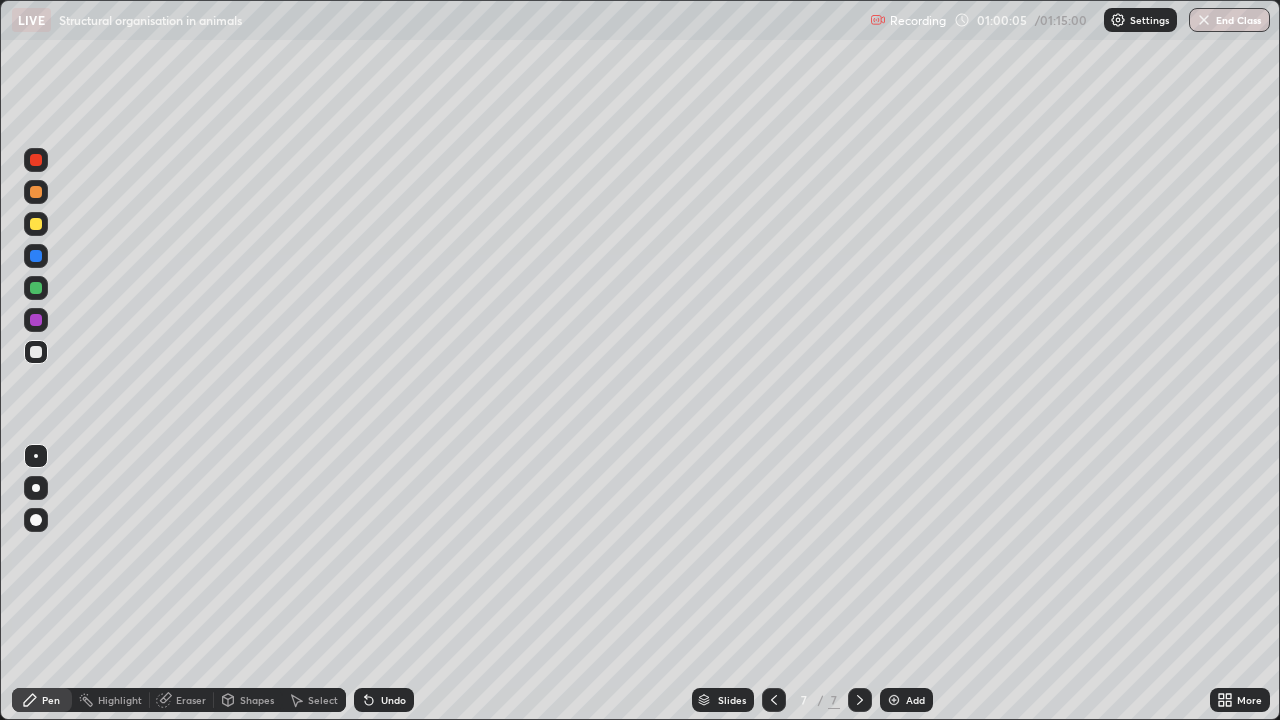 click at bounding box center [36, 224] 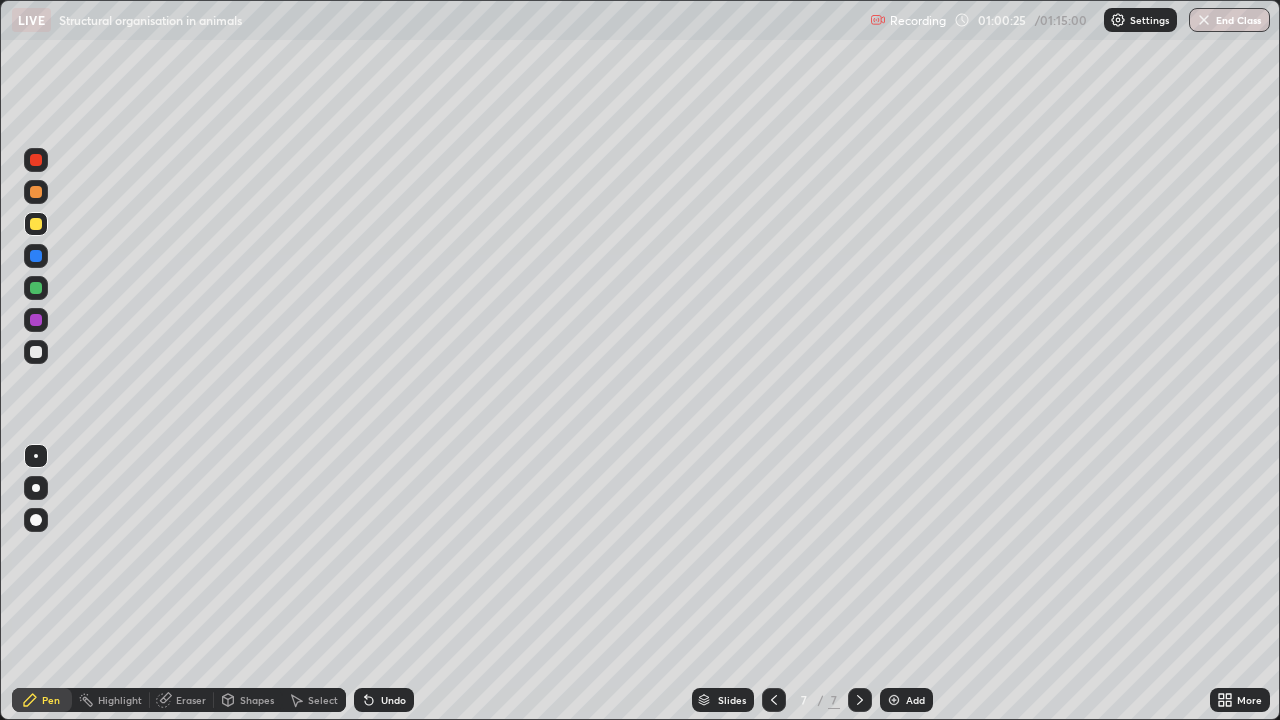 click at bounding box center (36, 288) 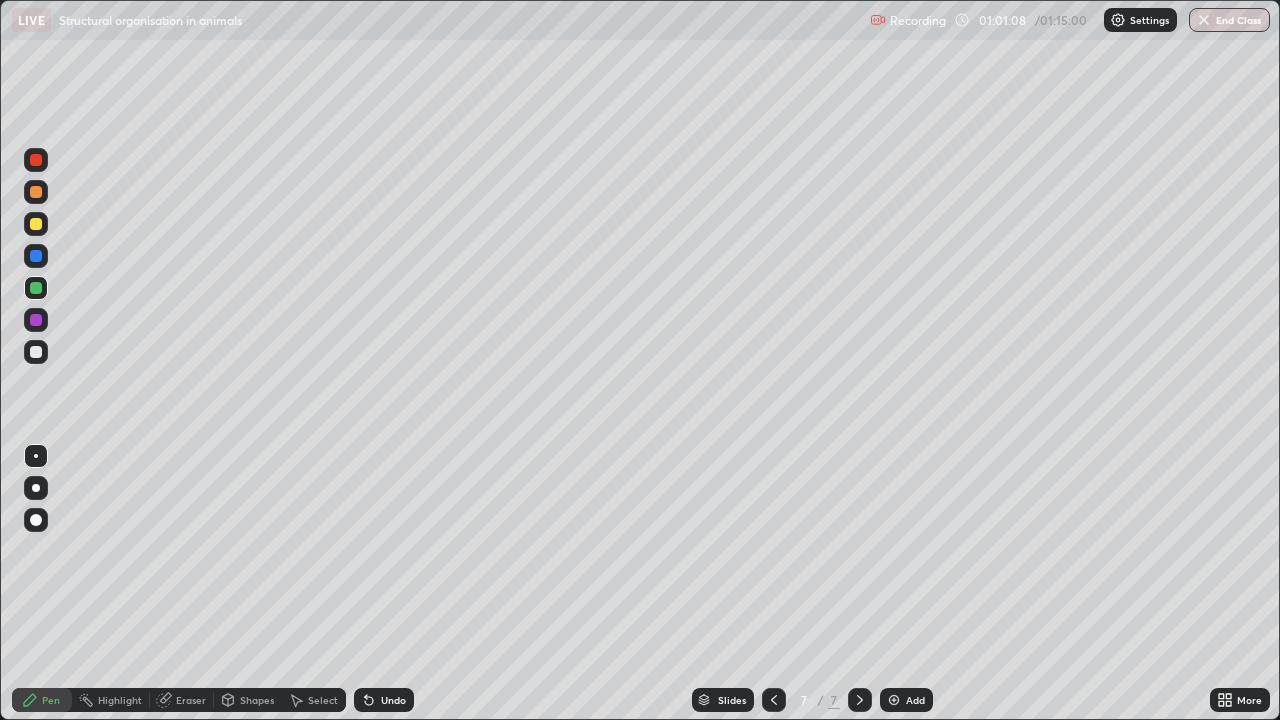click at bounding box center (36, 192) 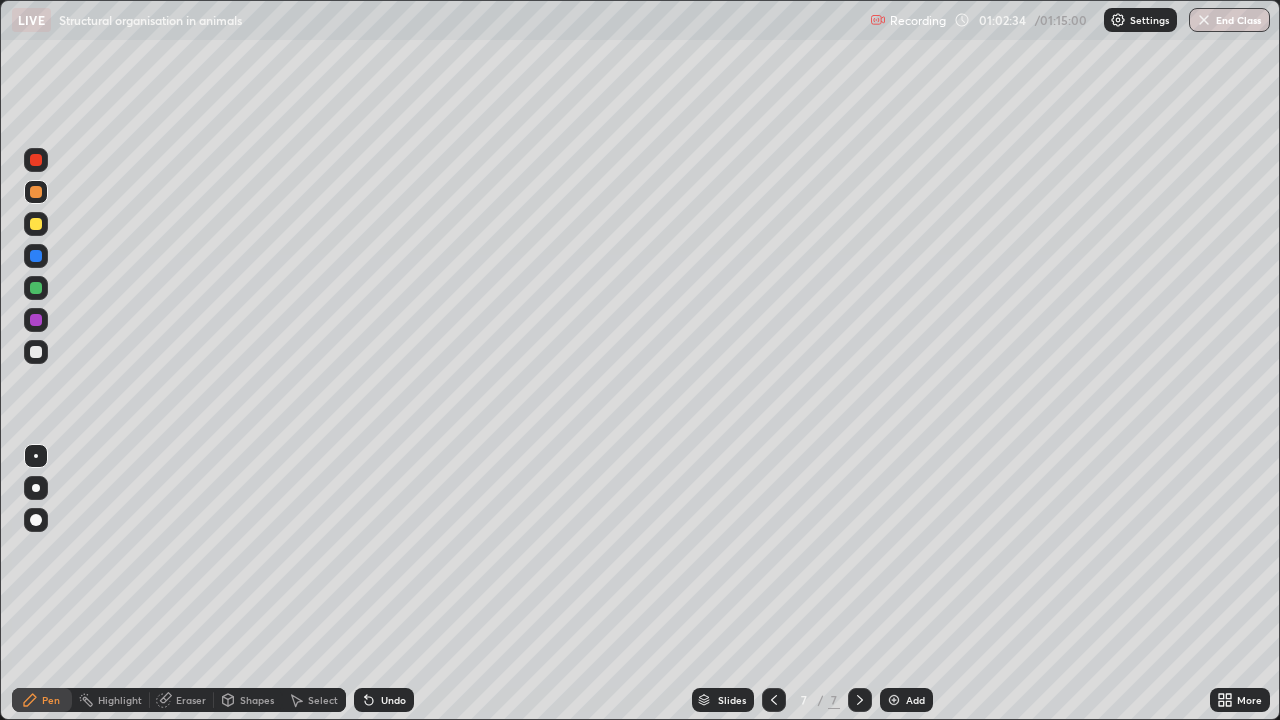click at bounding box center [36, 352] 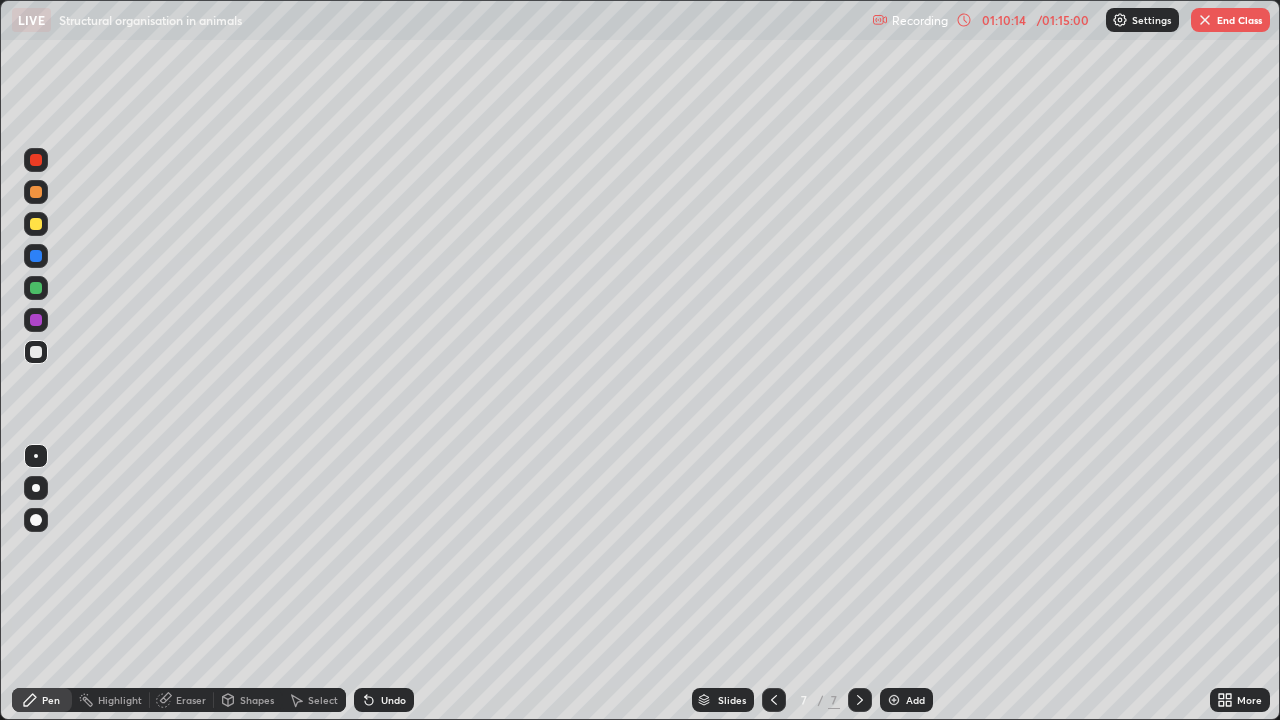 click on "End Class" at bounding box center [1230, 20] 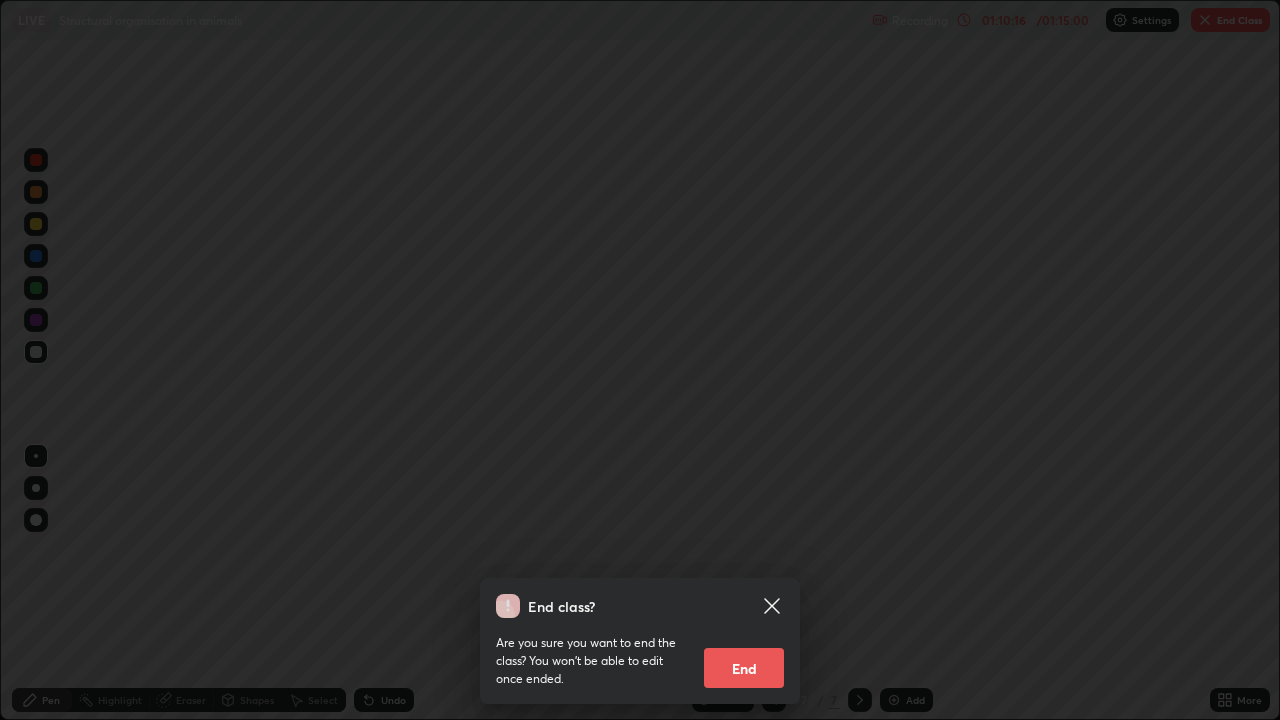 click on "End" at bounding box center [744, 668] 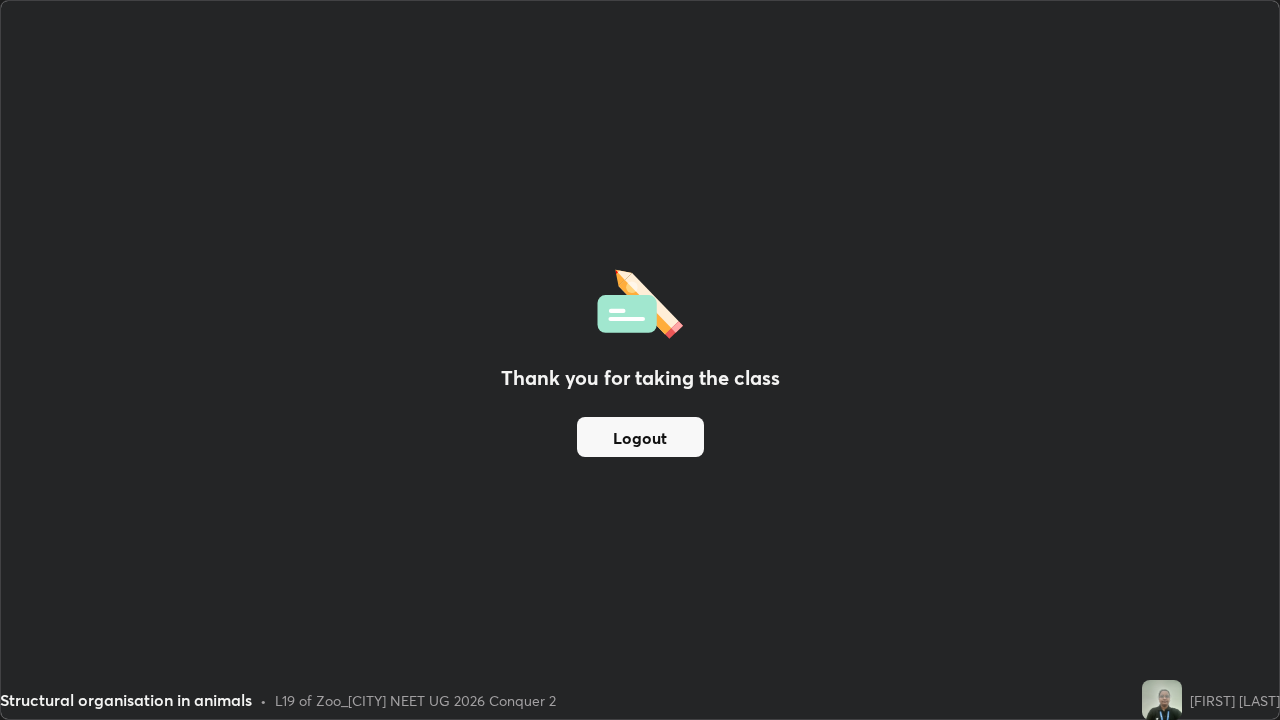 click on "Logout" at bounding box center (640, 437) 